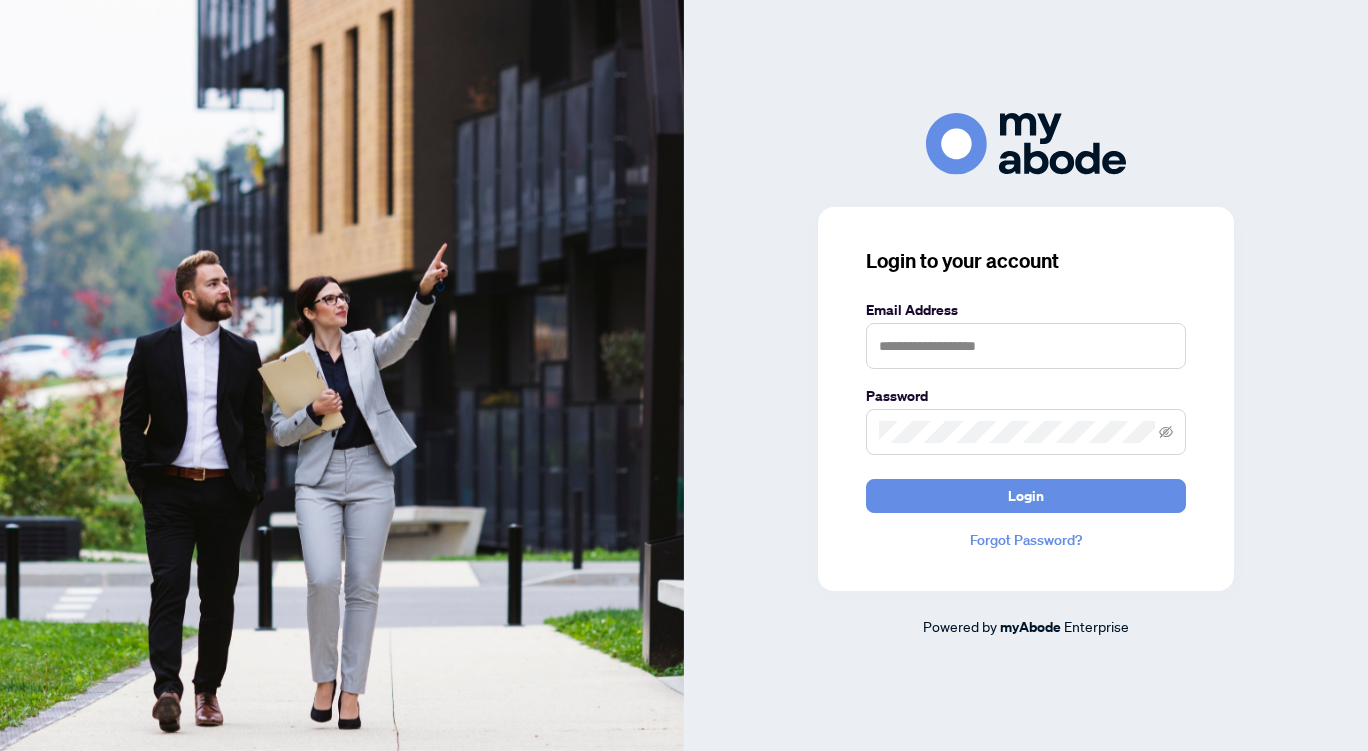 scroll, scrollTop: 0, scrollLeft: 0, axis: both 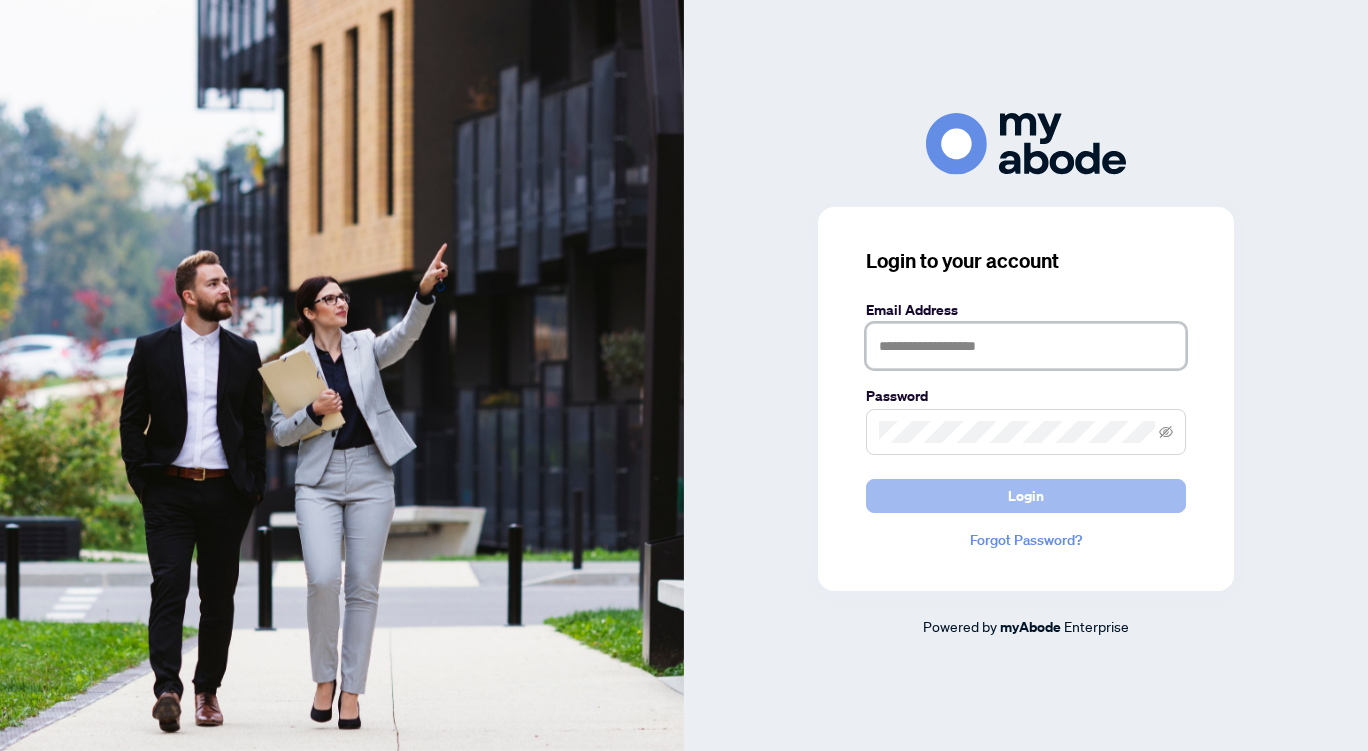 type on "**********" 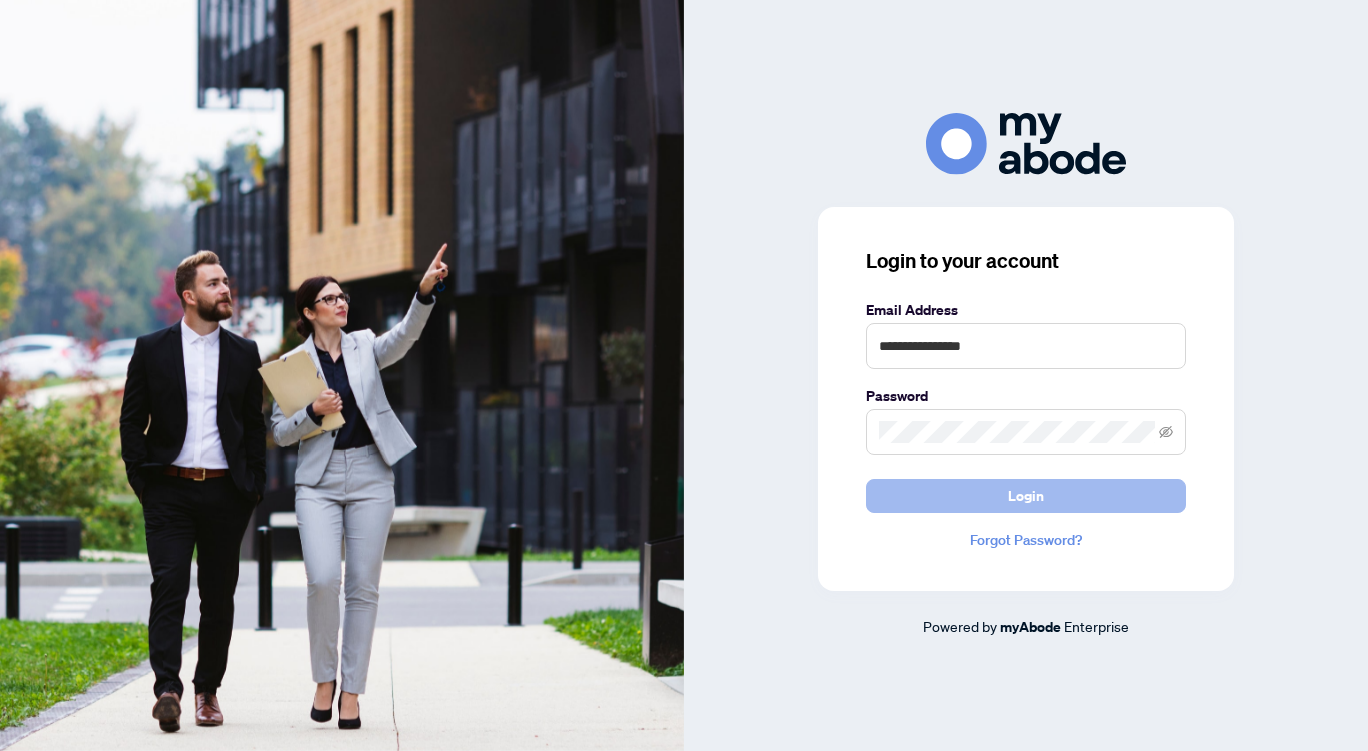 click on "Login" at bounding box center (1026, 496) 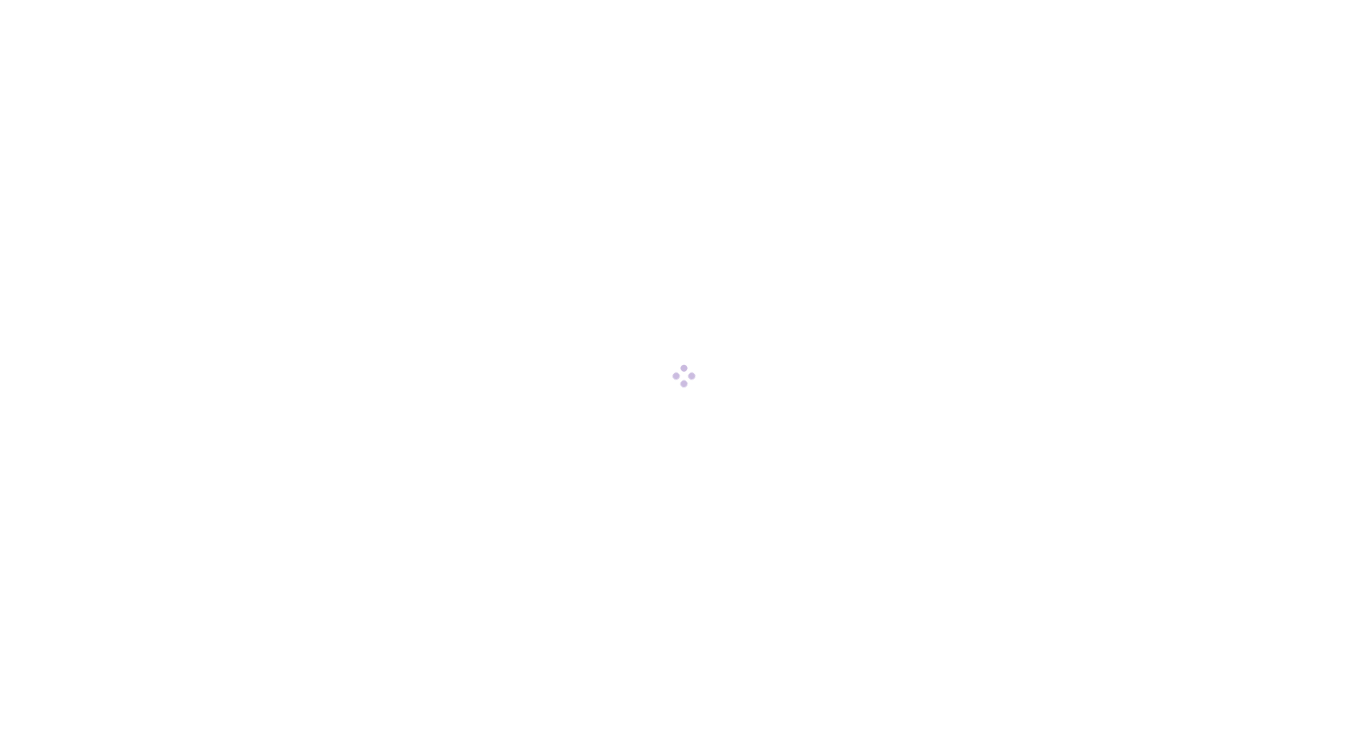 scroll, scrollTop: 0, scrollLeft: 0, axis: both 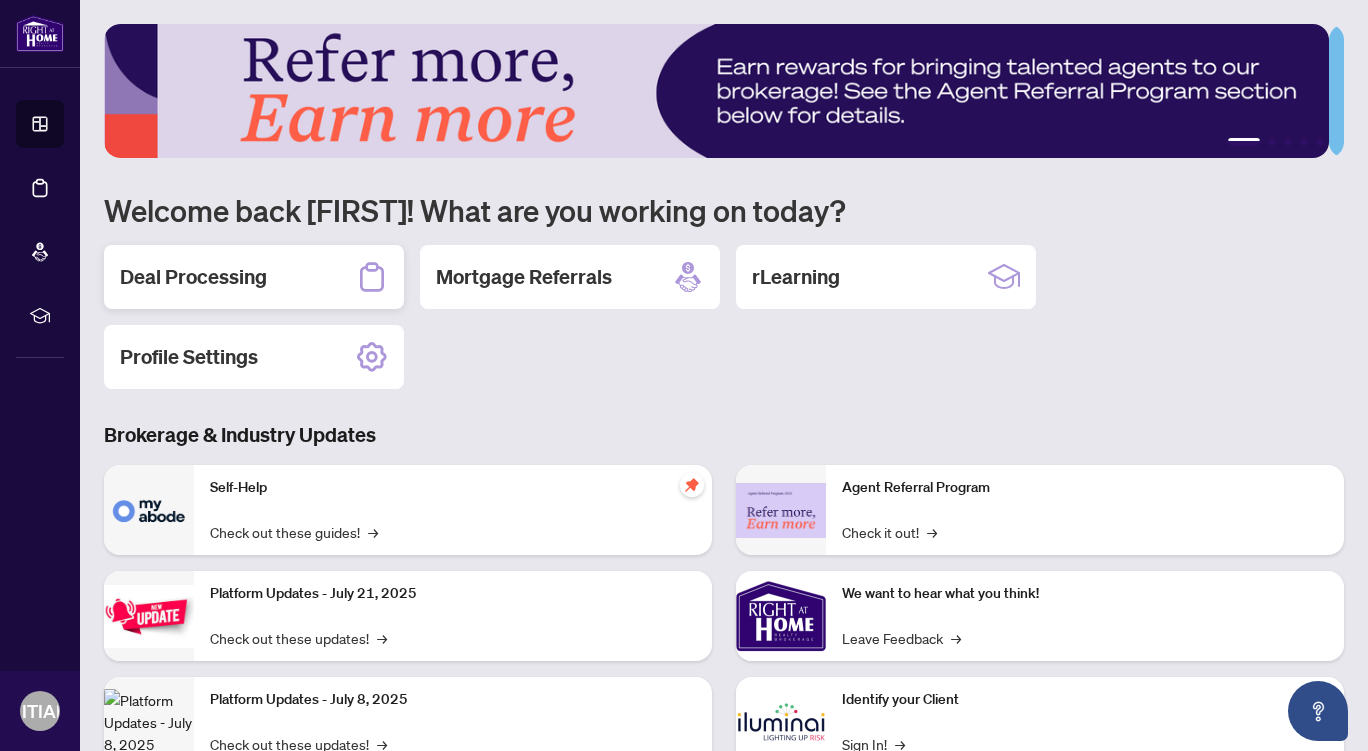 click on "Deal Processing" at bounding box center [193, 277] 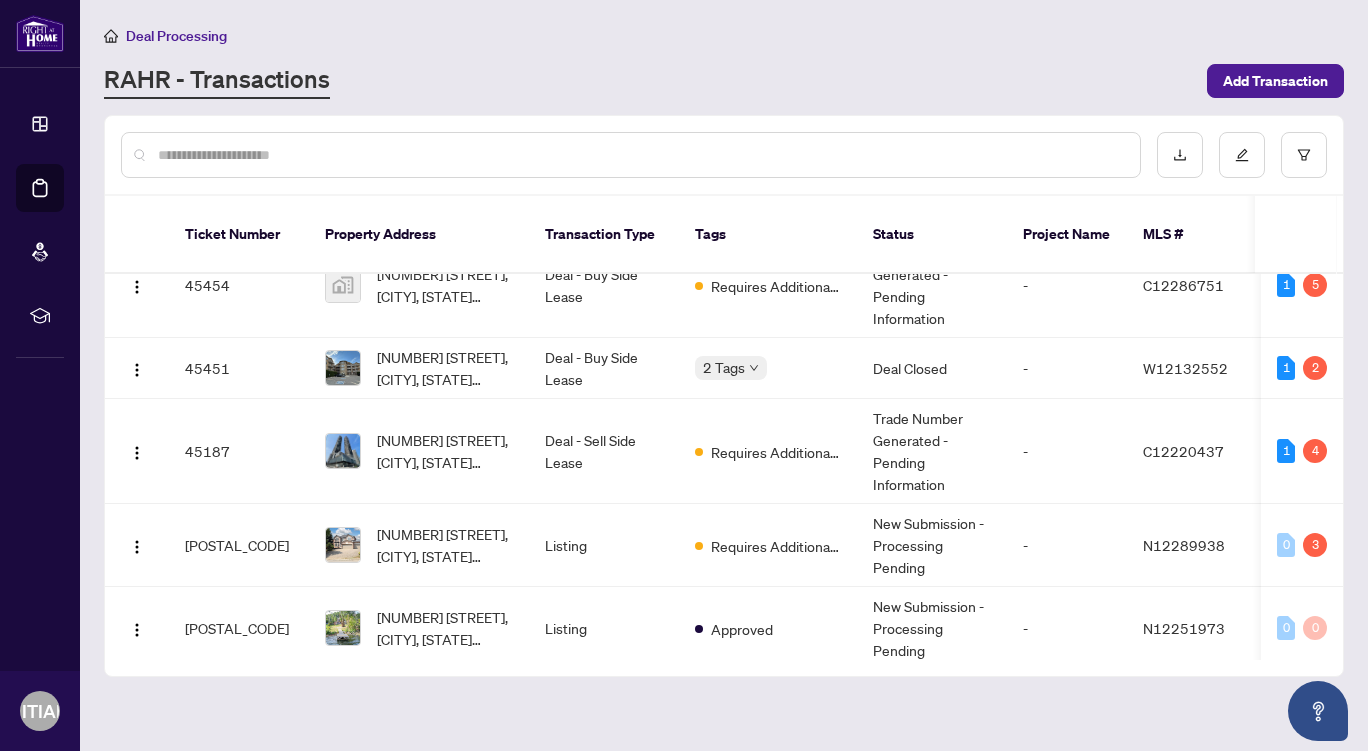 scroll, scrollTop: 0, scrollLeft: 0, axis: both 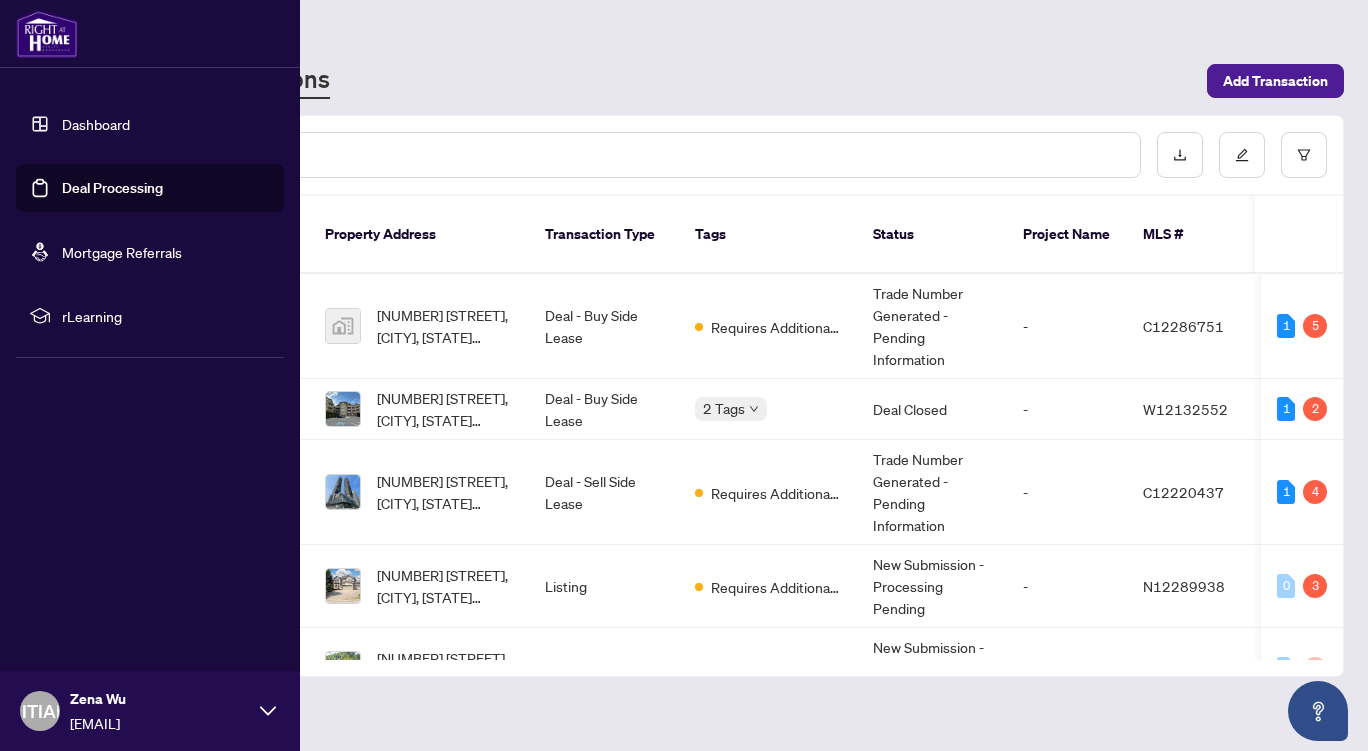 click on "Deal Processing" at bounding box center [112, 188] 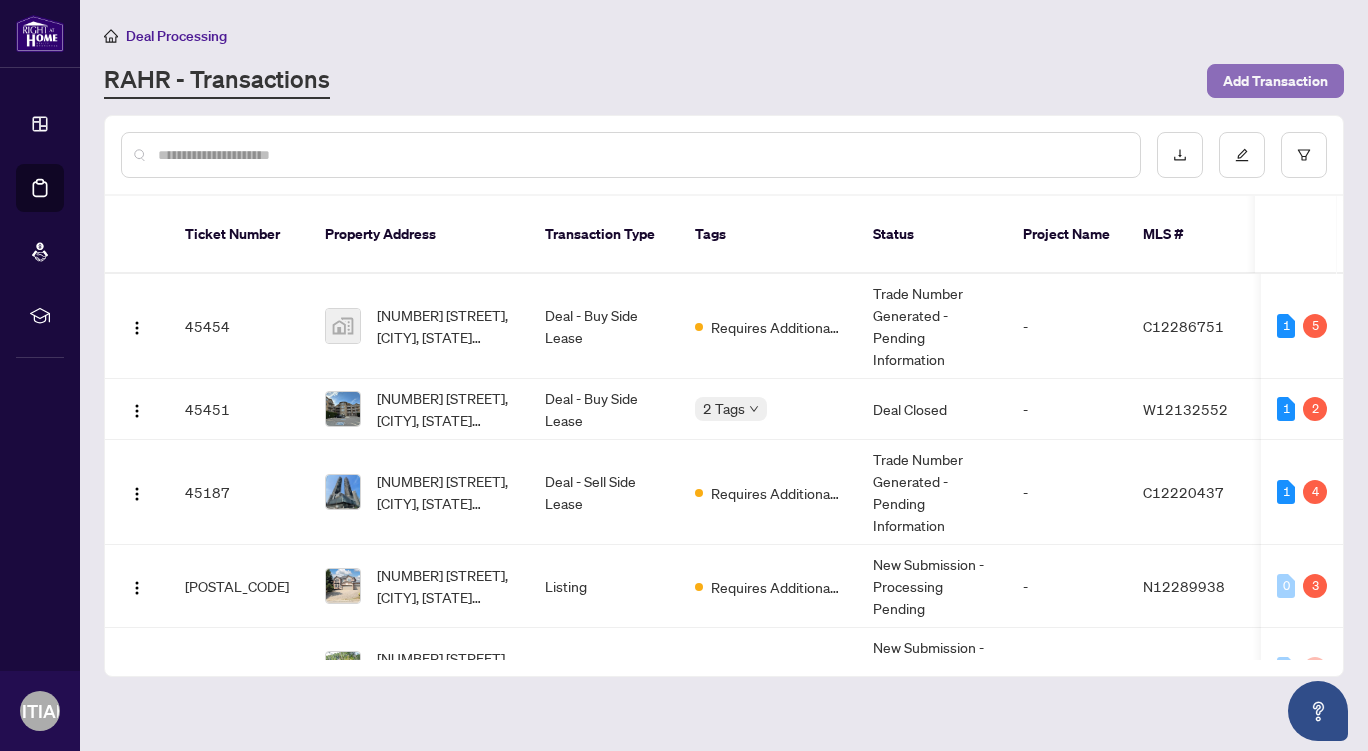 click on "Add Transaction" at bounding box center [1275, 81] 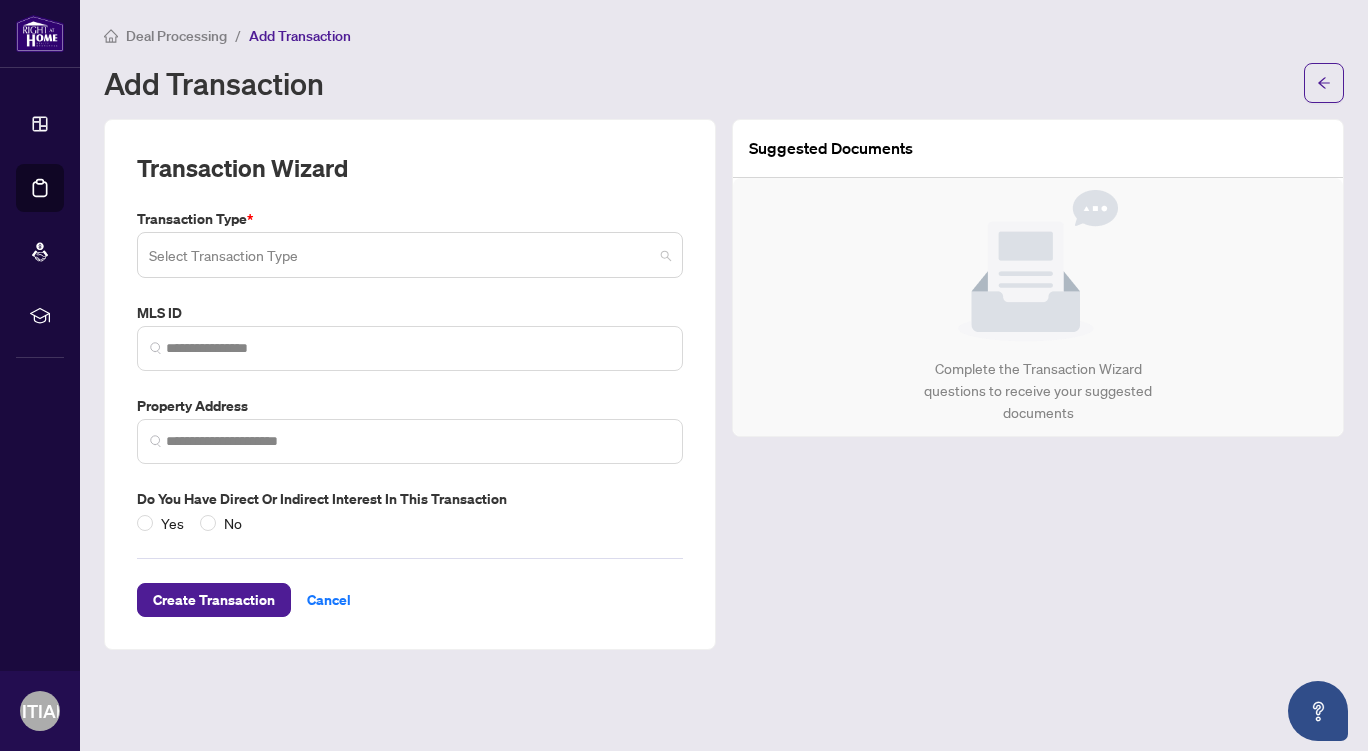 click at bounding box center [401, 258] 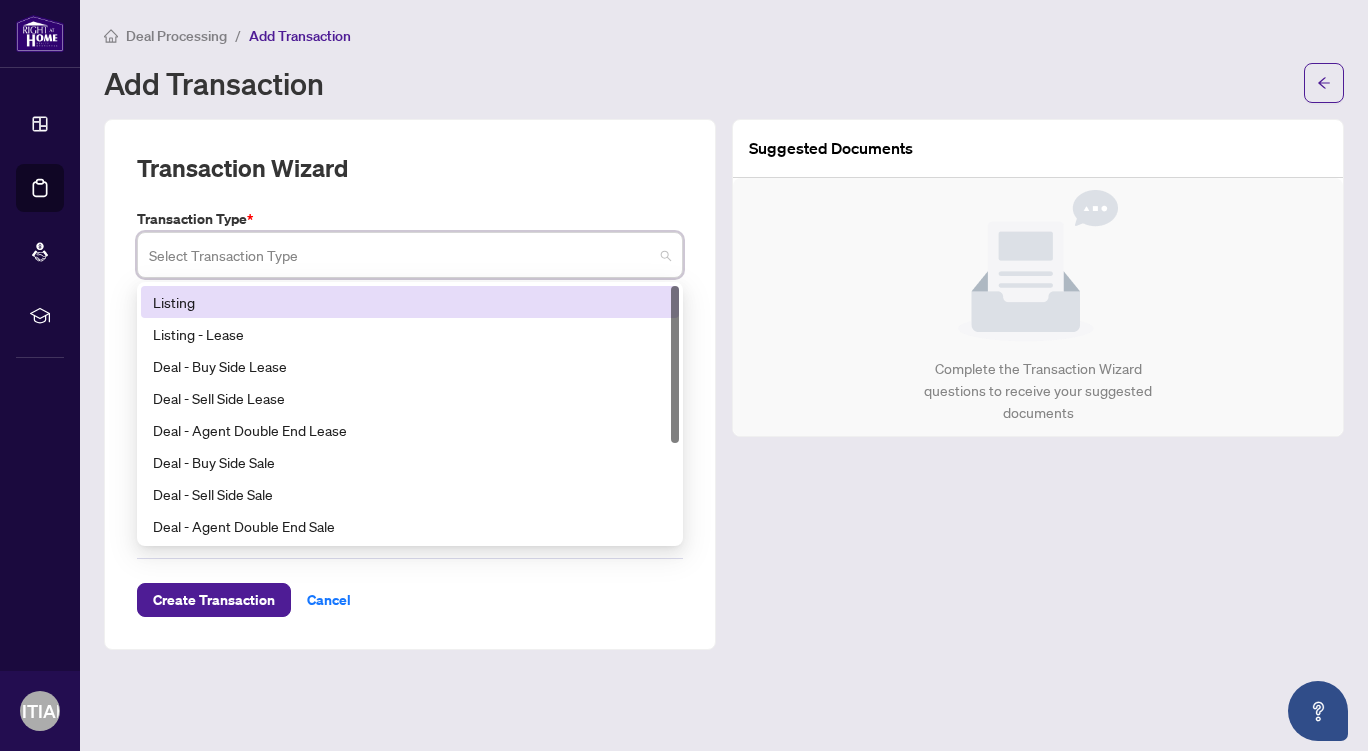 click on "Listing" at bounding box center [410, 302] 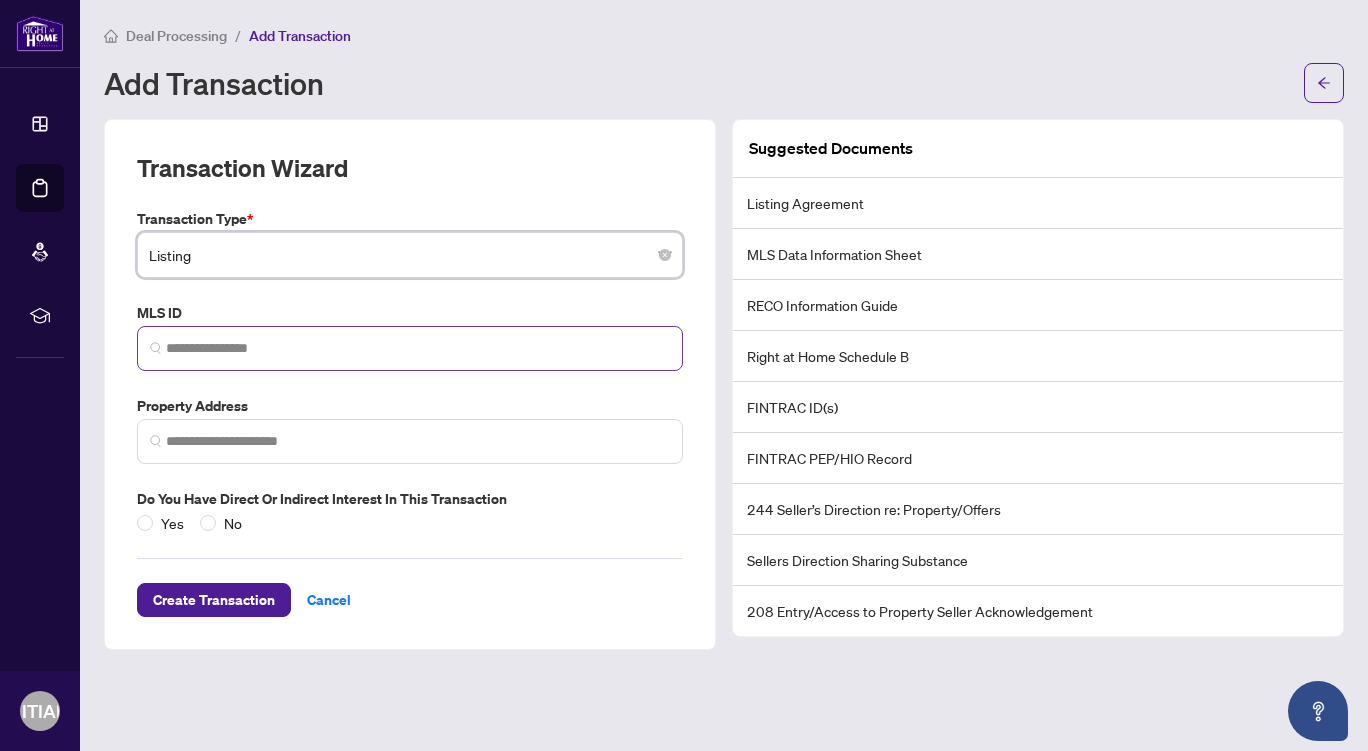 click at bounding box center (410, 348) 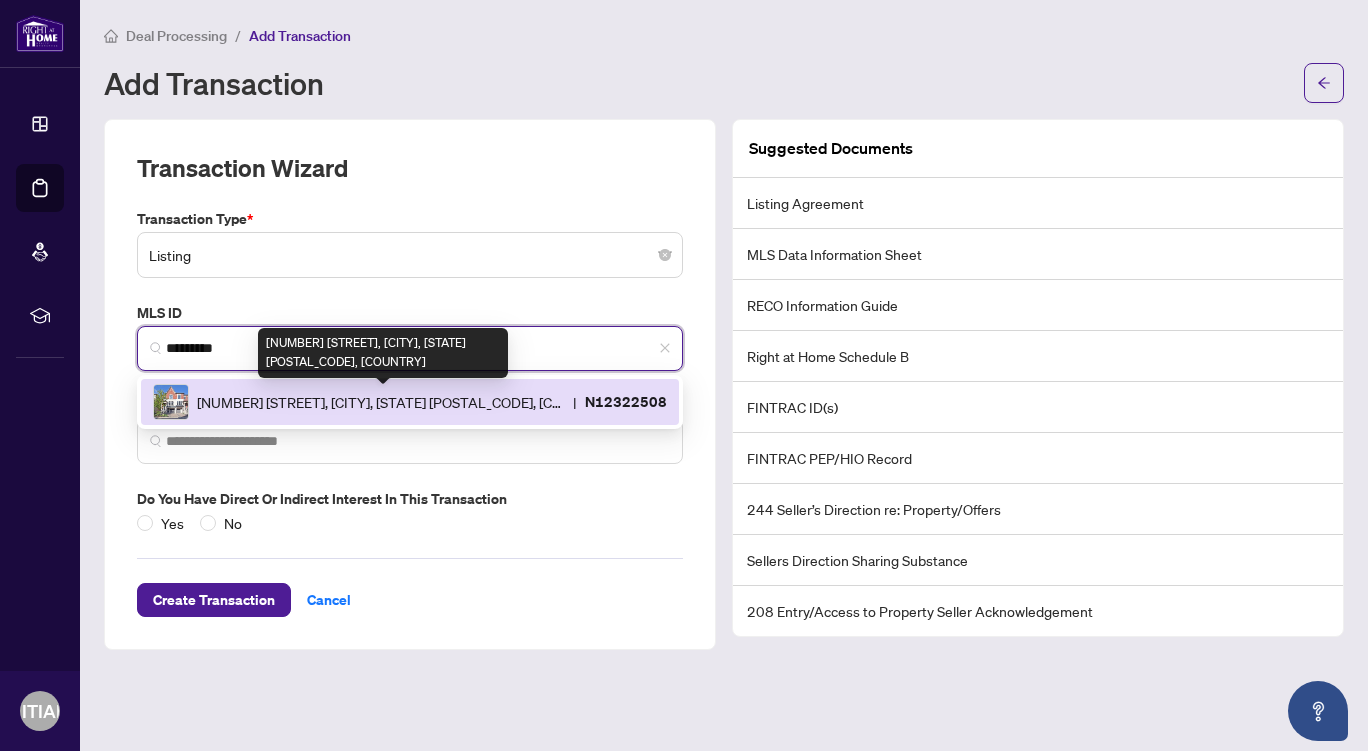 click on "[NUMBER] [STREET], [CITY], [STATE] [POSTAL_CODE], [COUNTRY]" at bounding box center [381, 402] 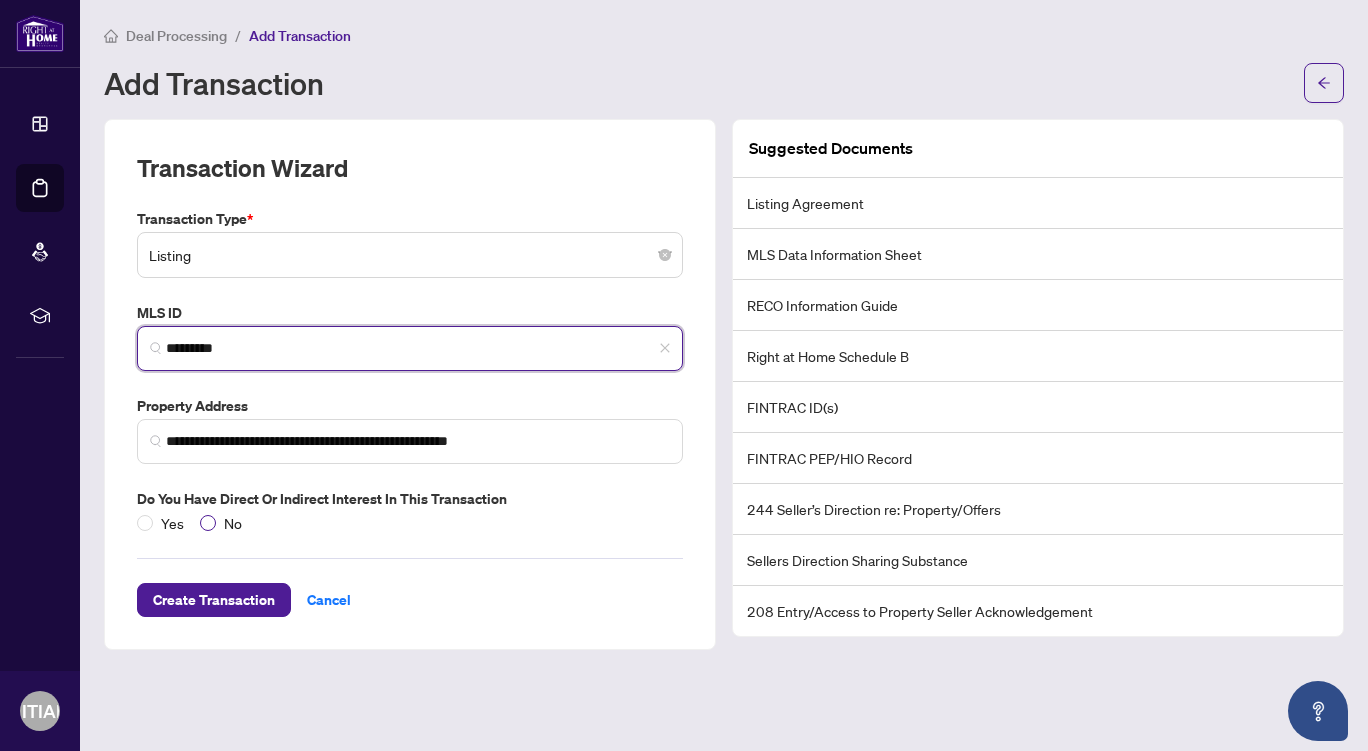 type on "*********" 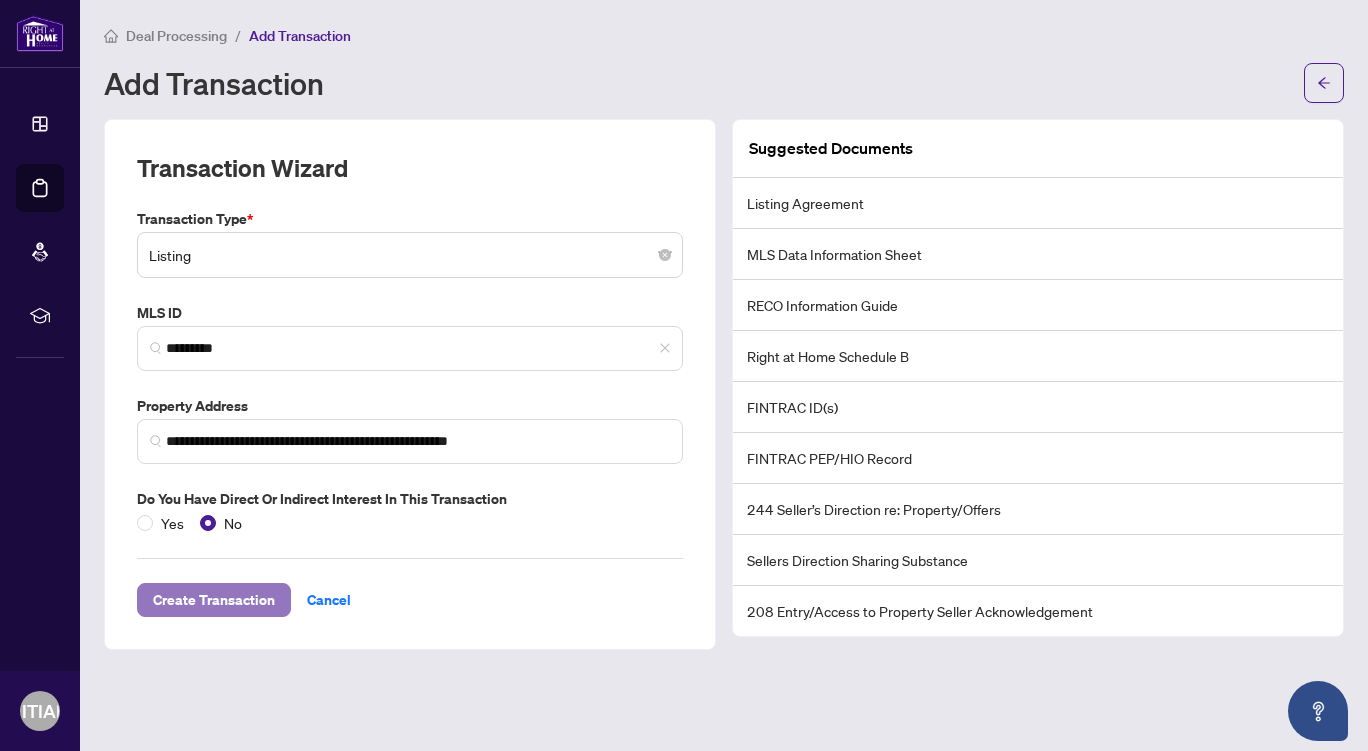 click on "Create Transaction" at bounding box center [214, 600] 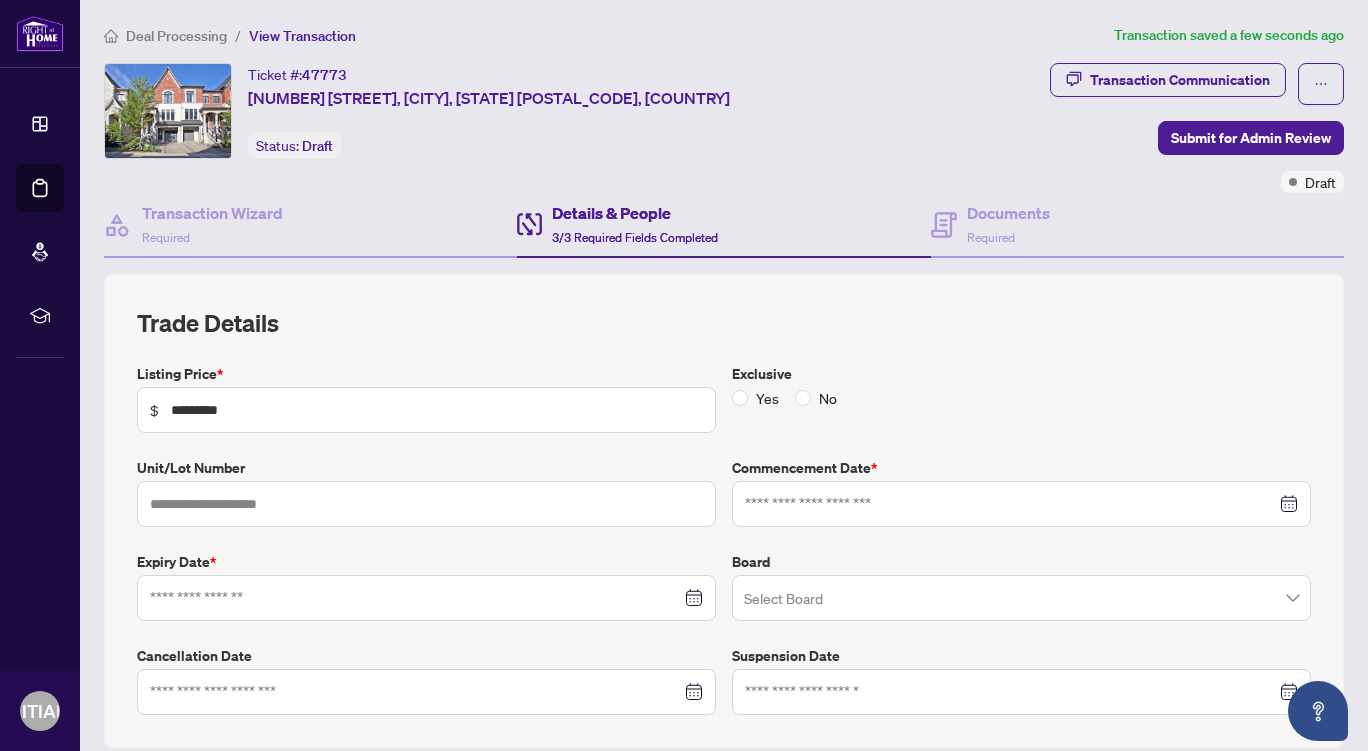 type on "**********" 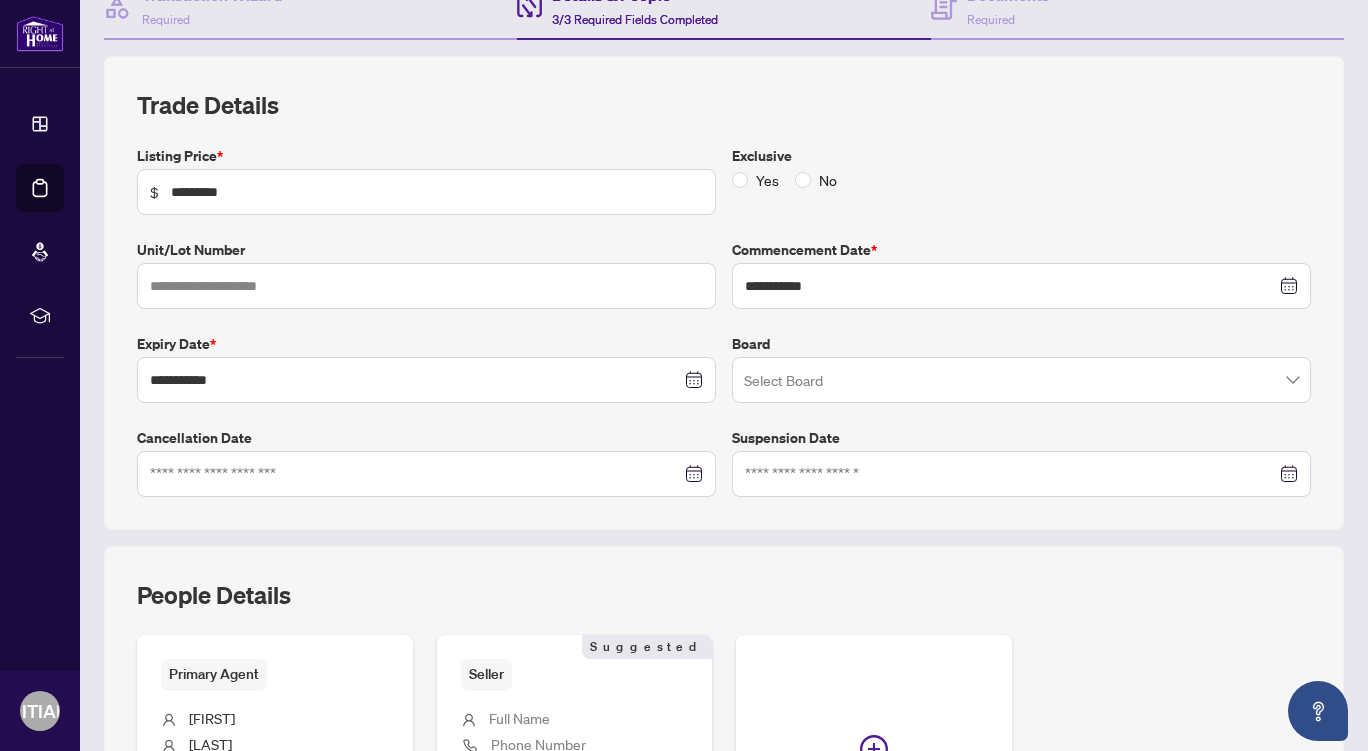 scroll, scrollTop: 238, scrollLeft: 0, axis: vertical 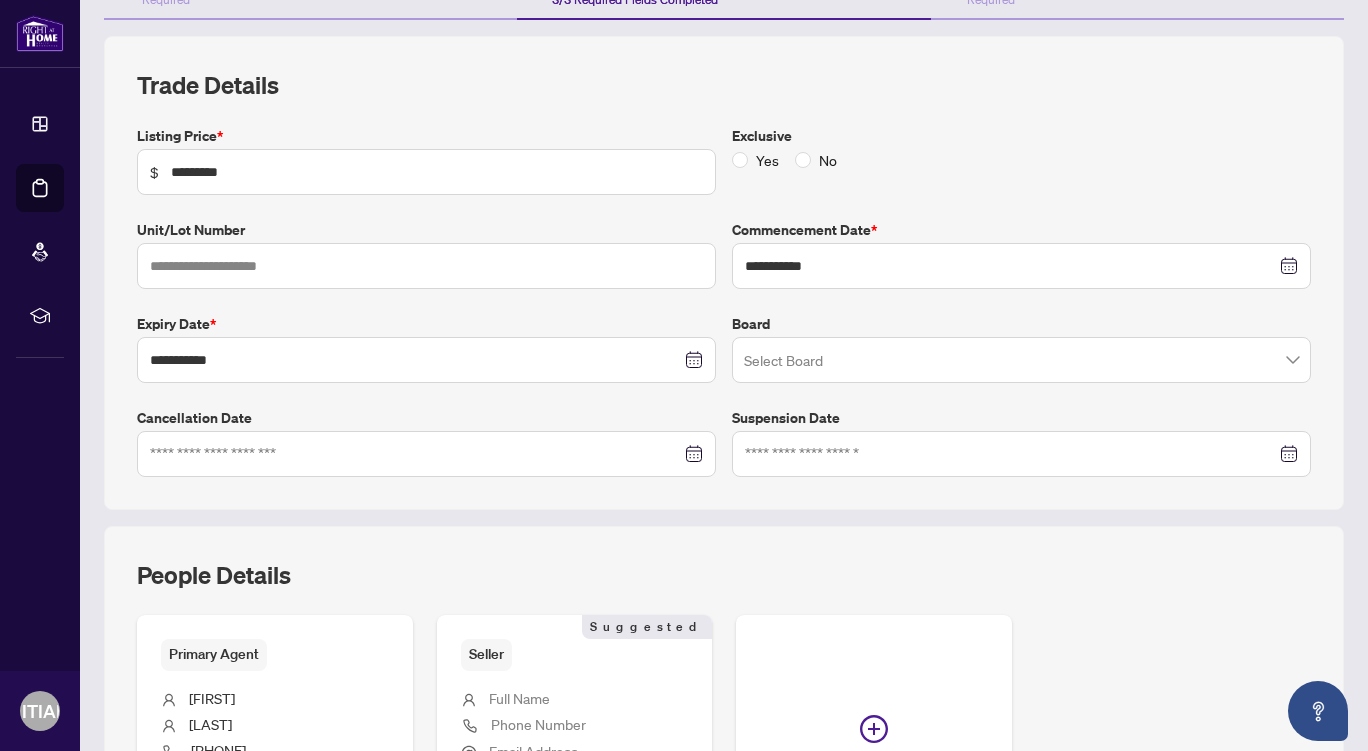 click at bounding box center [1012, 363] 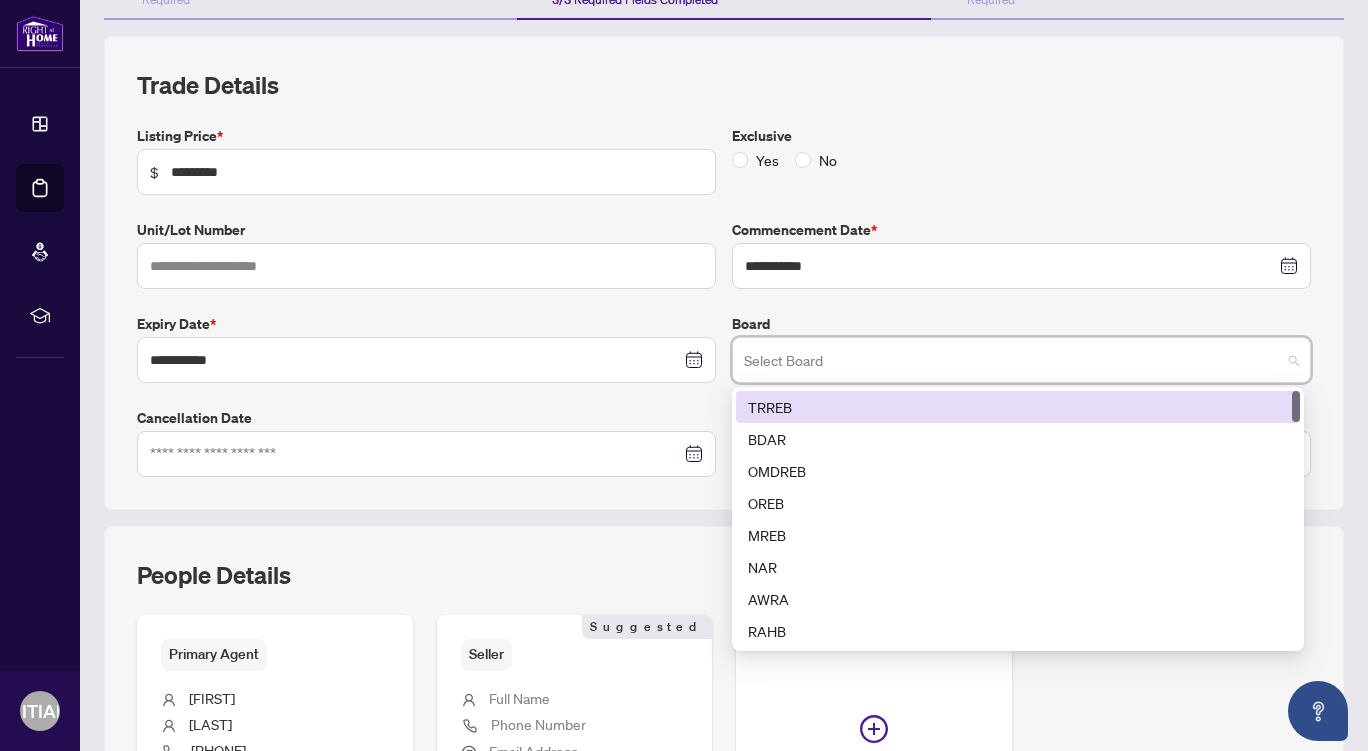 click on "TRREB" at bounding box center (1018, 407) 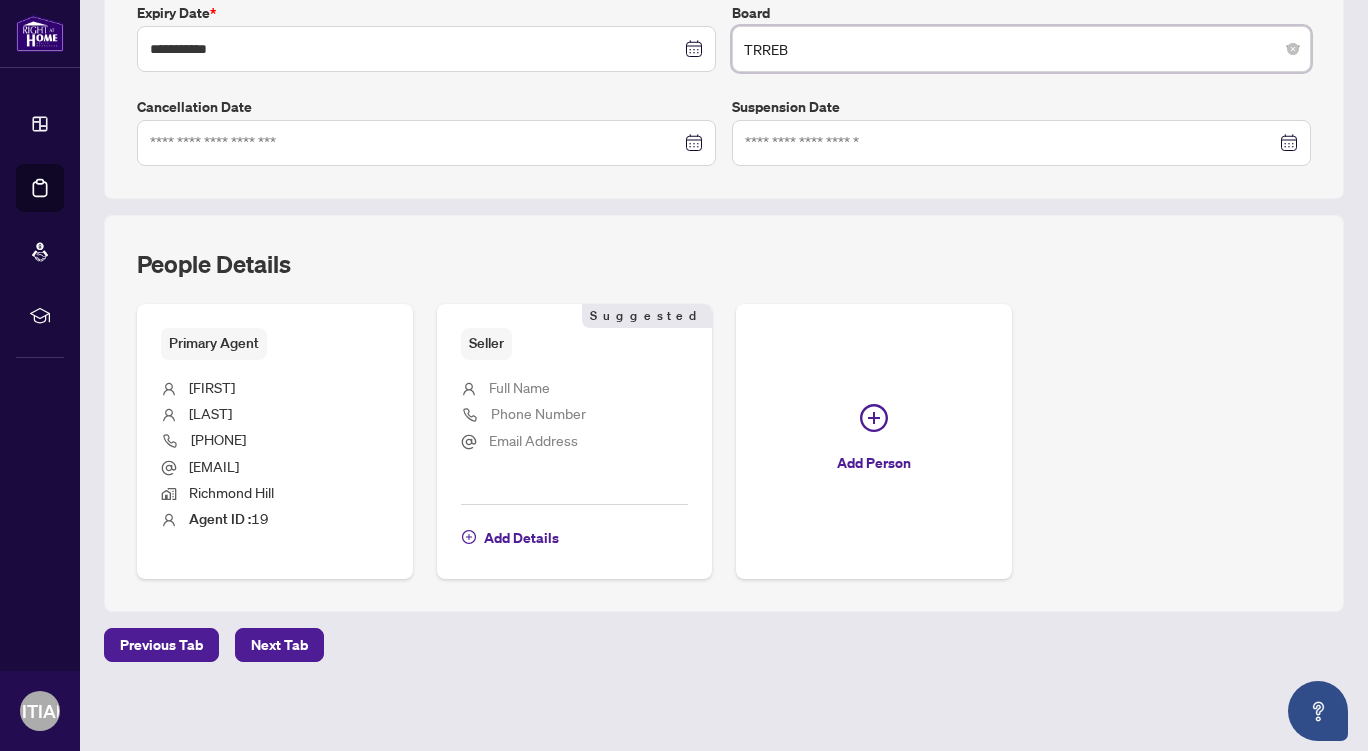 scroll, scrollTop: 552, scrollLeft: 0, axis: vertical 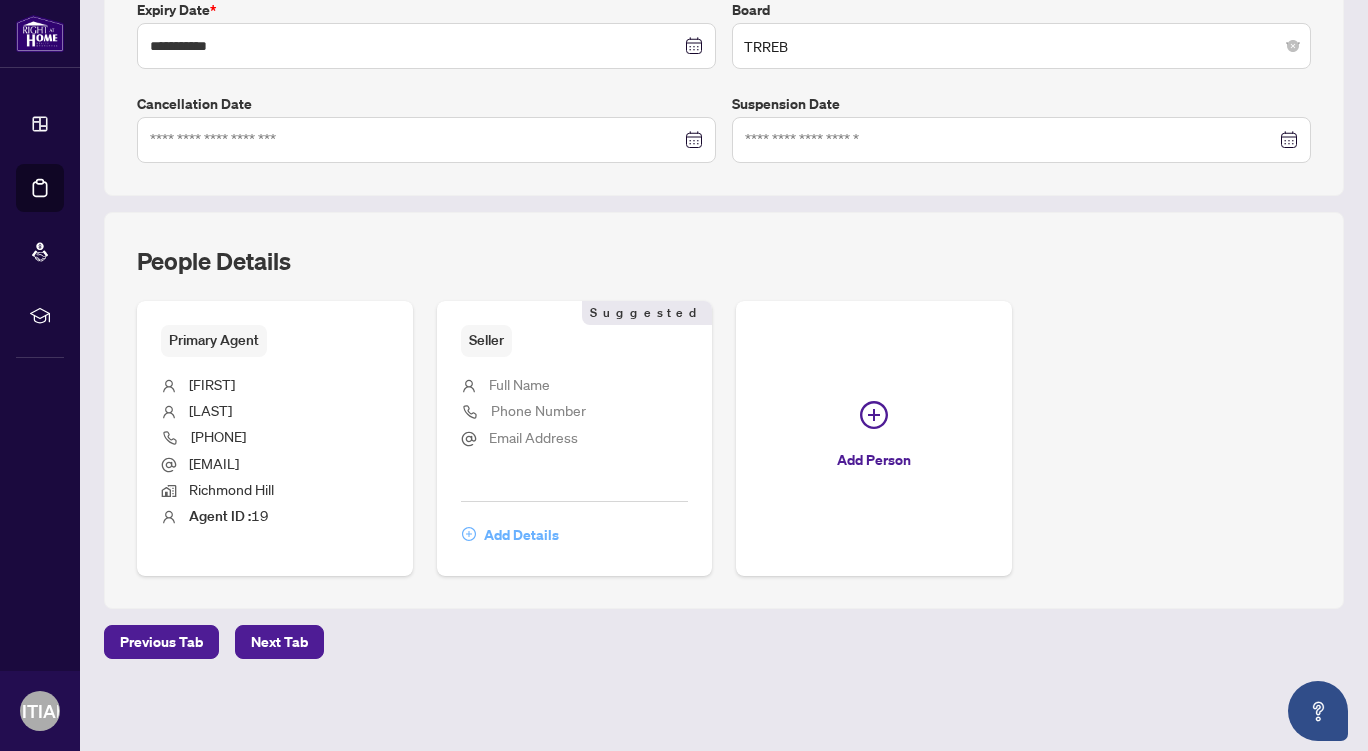 click on "Add Details" at bounding box center (521, 535) 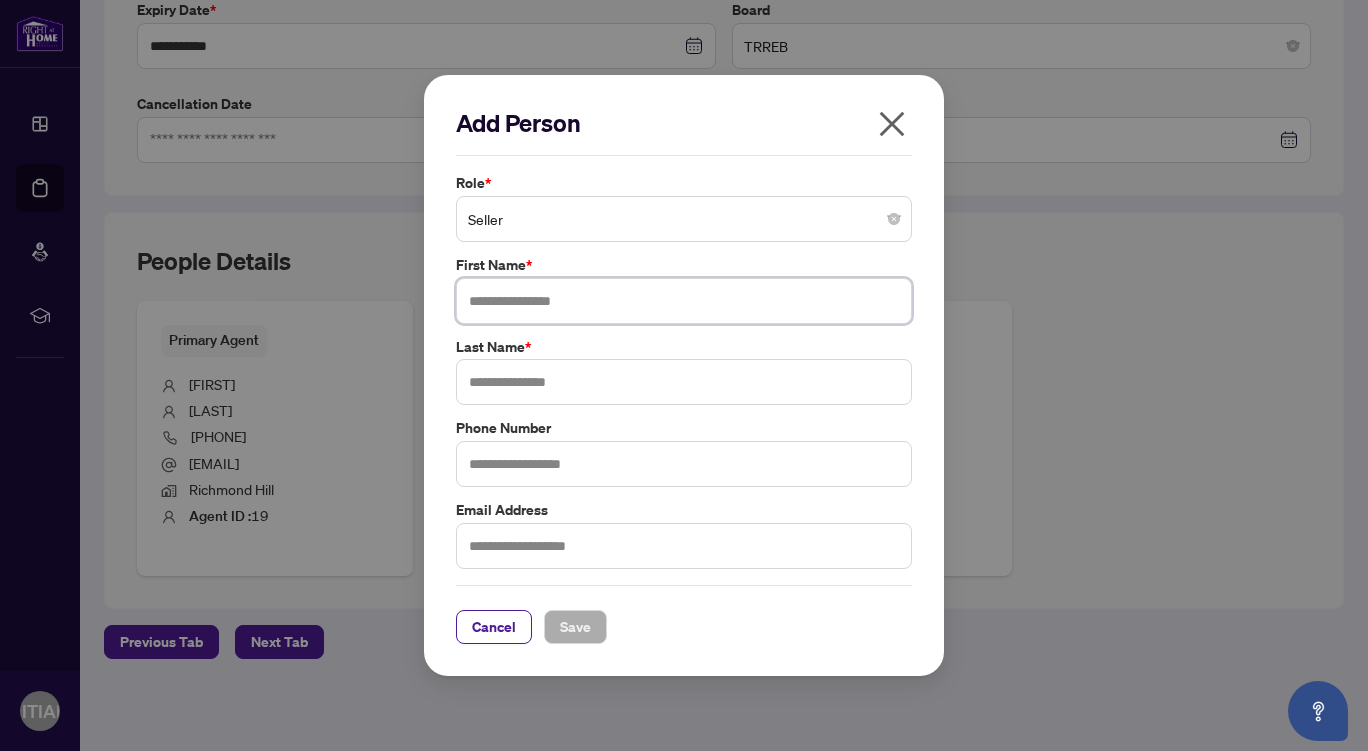 click at bounding box center (684, 301) 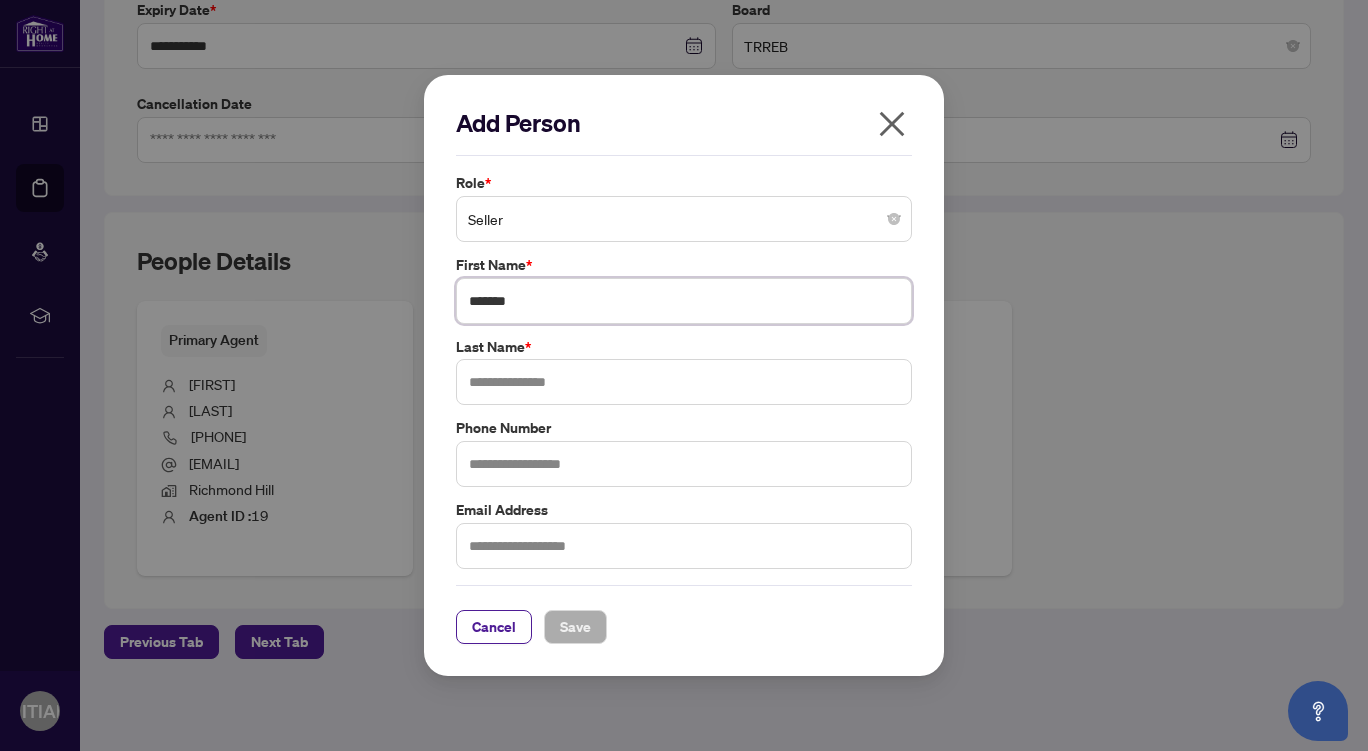 type on "*******" 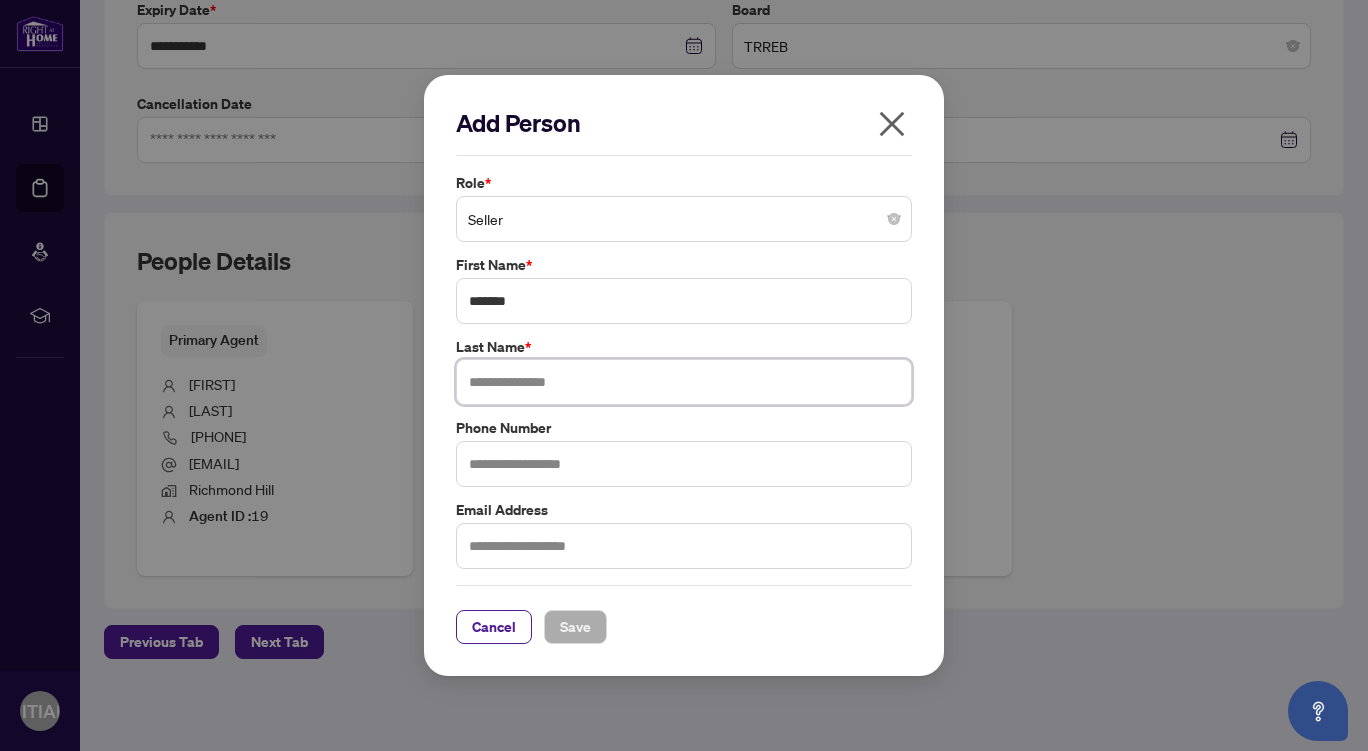 click at bounding box center (684, 382) 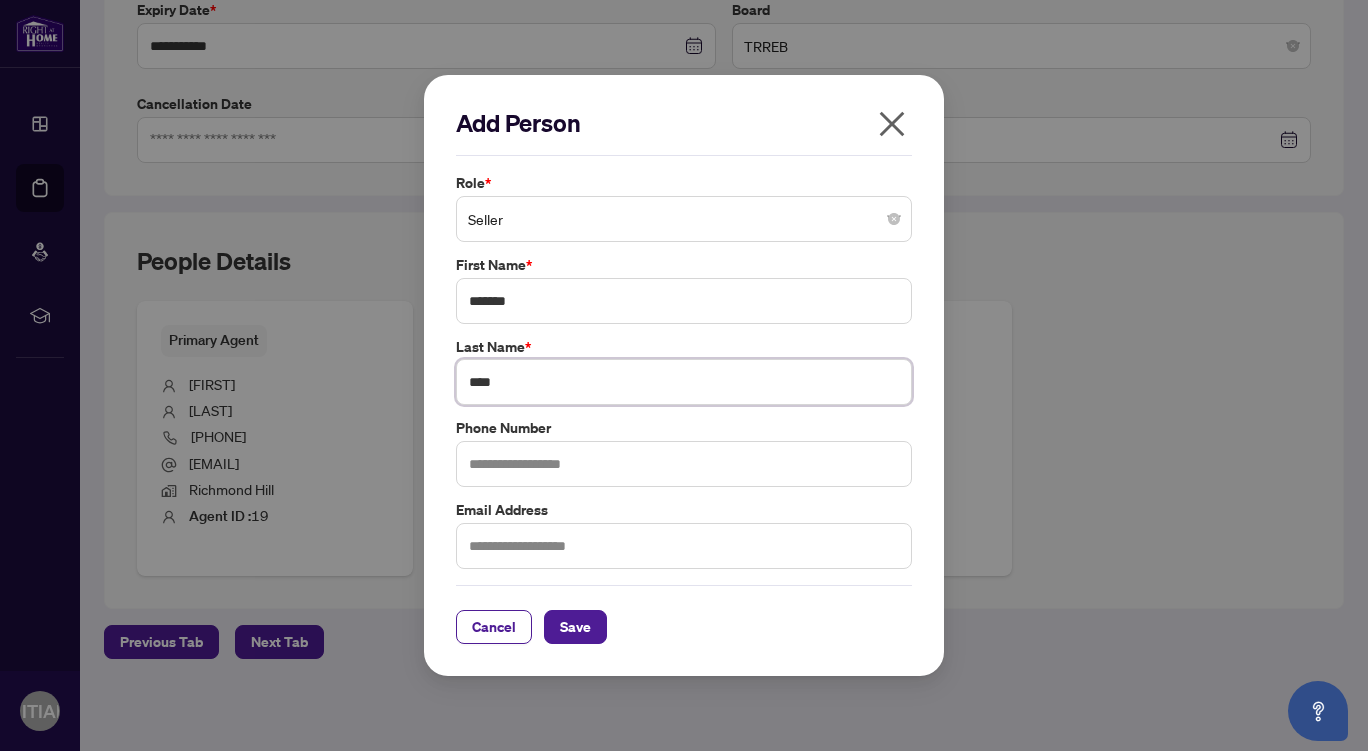 type on "****" 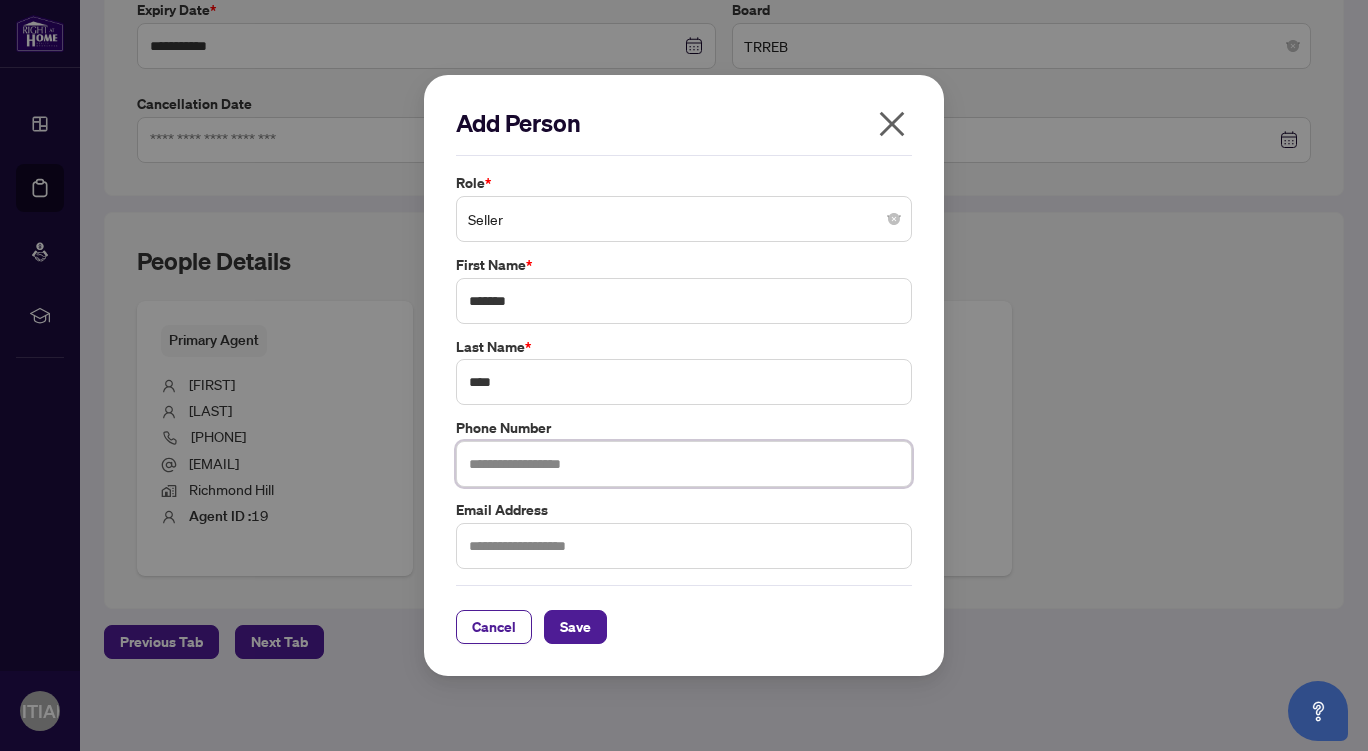 click at bounding box center (684, 464) 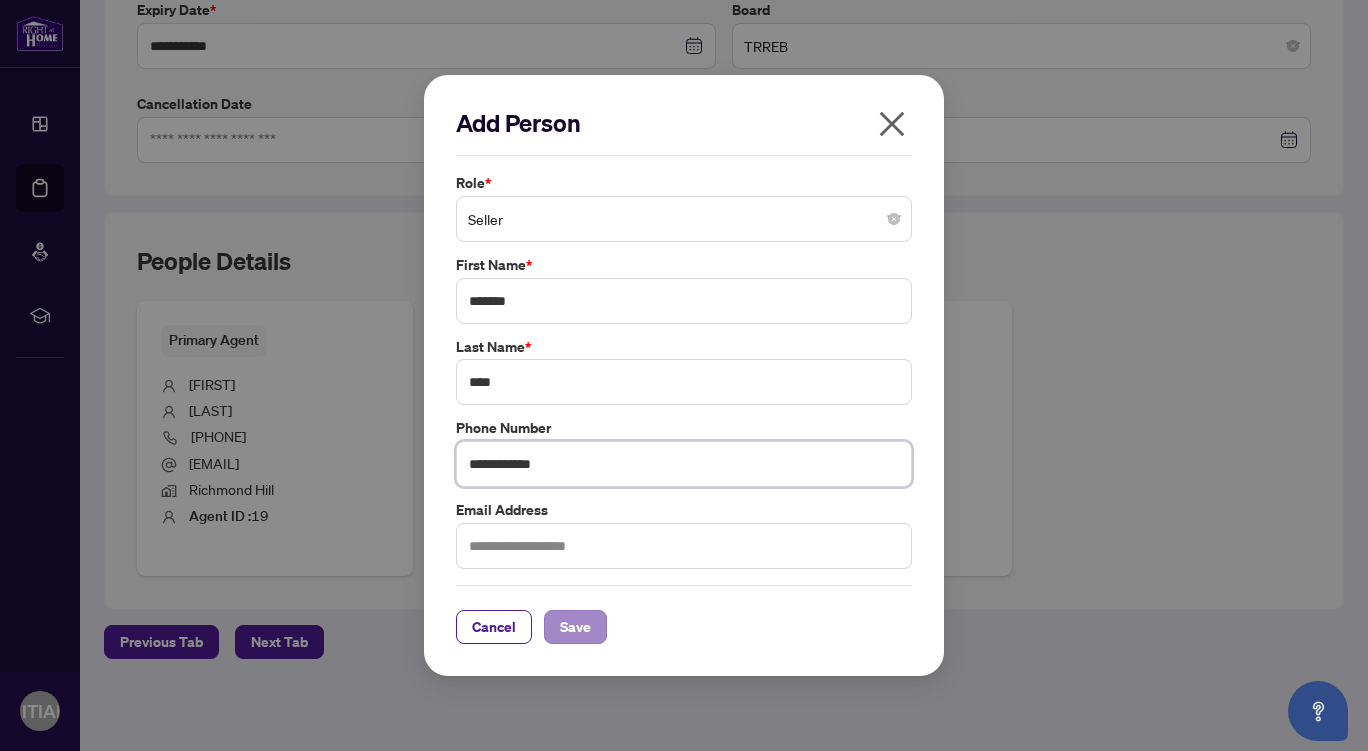 type on "**********" 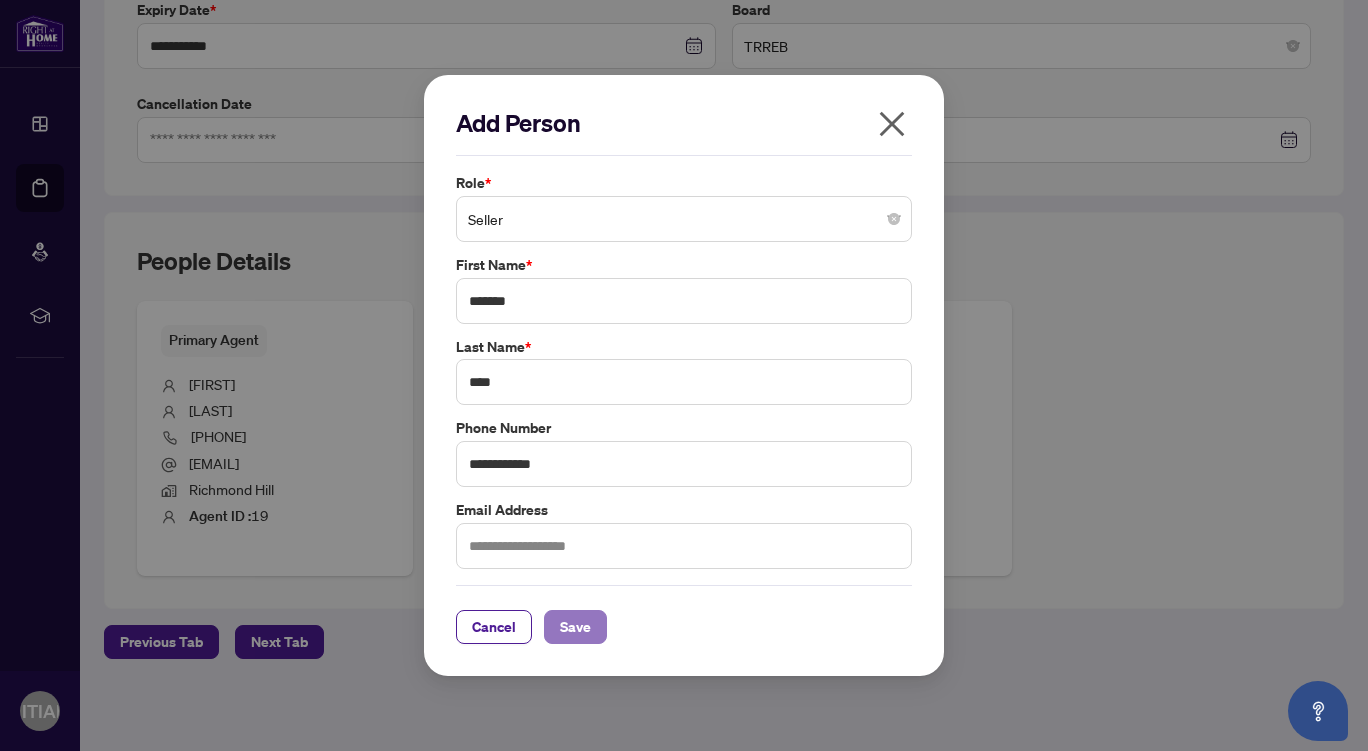 click on "Save" at bounding box center [575, 627] 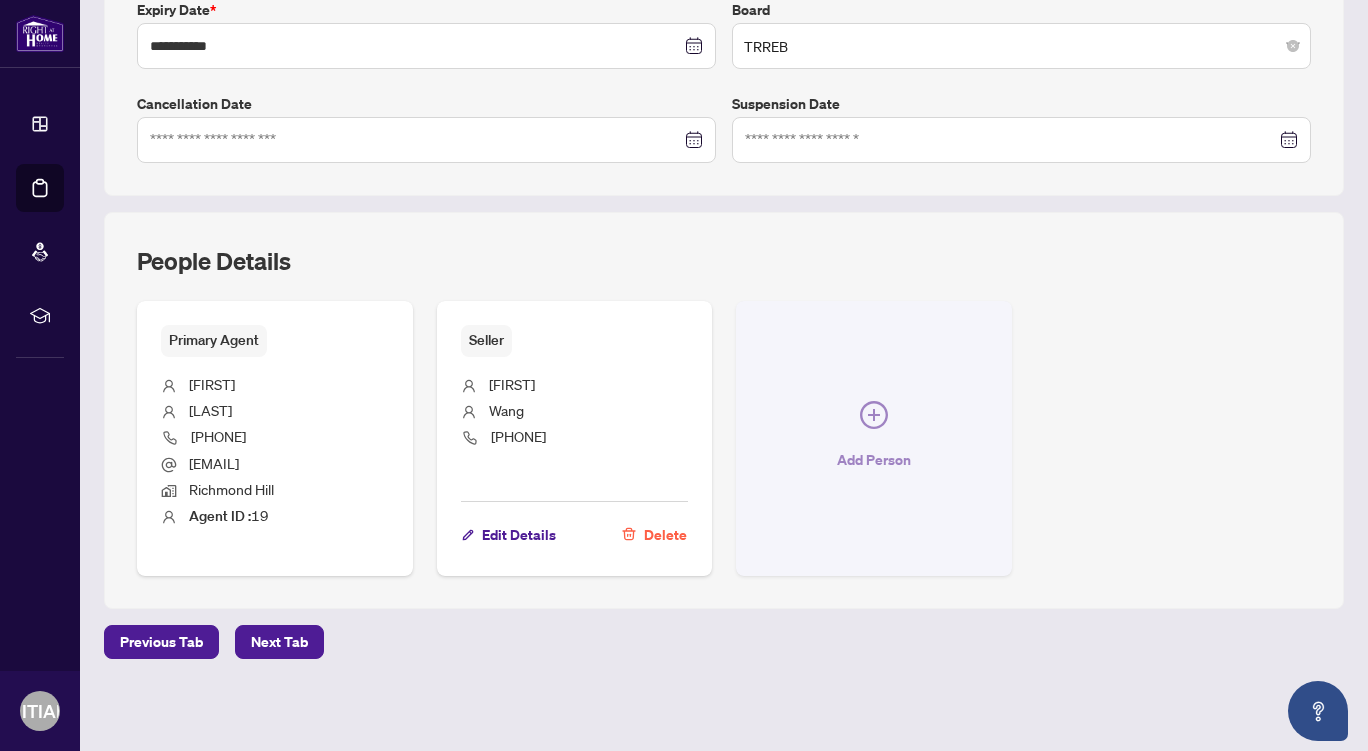 click 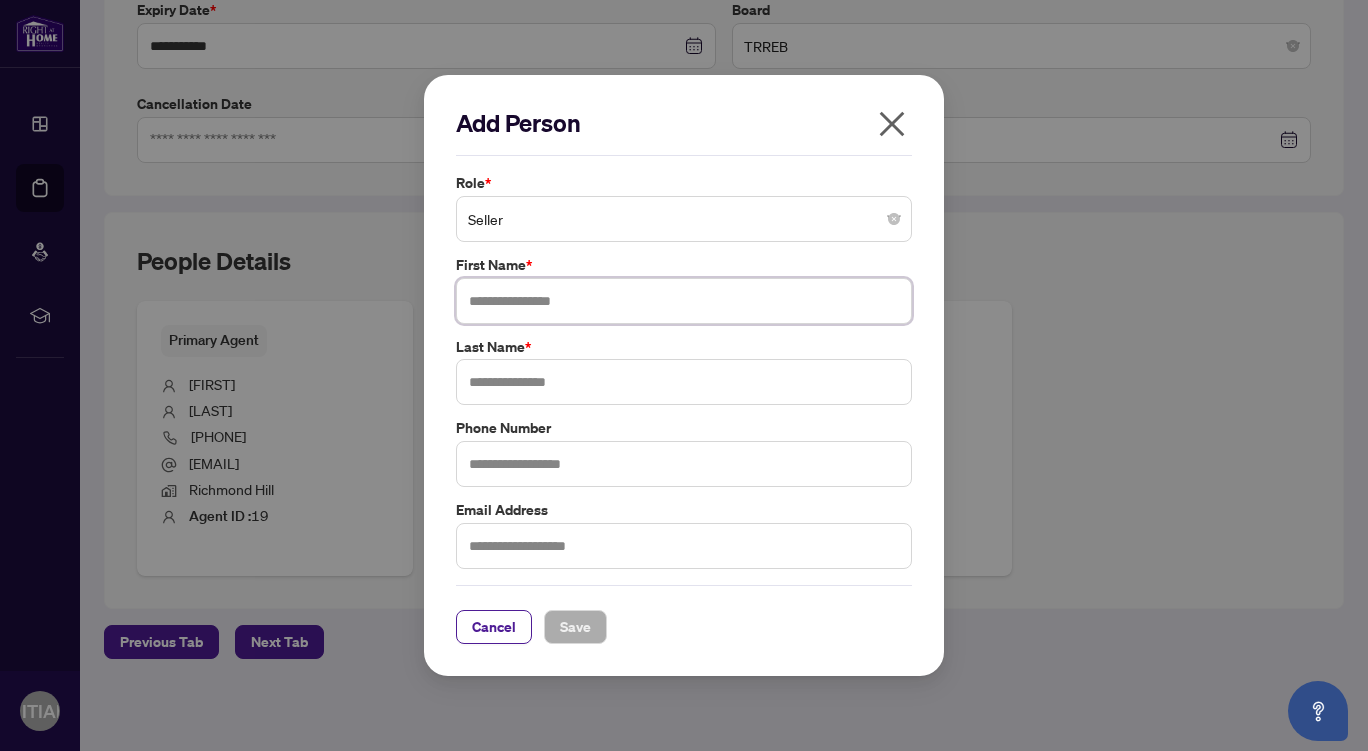 click at bounding box center (684, 301) 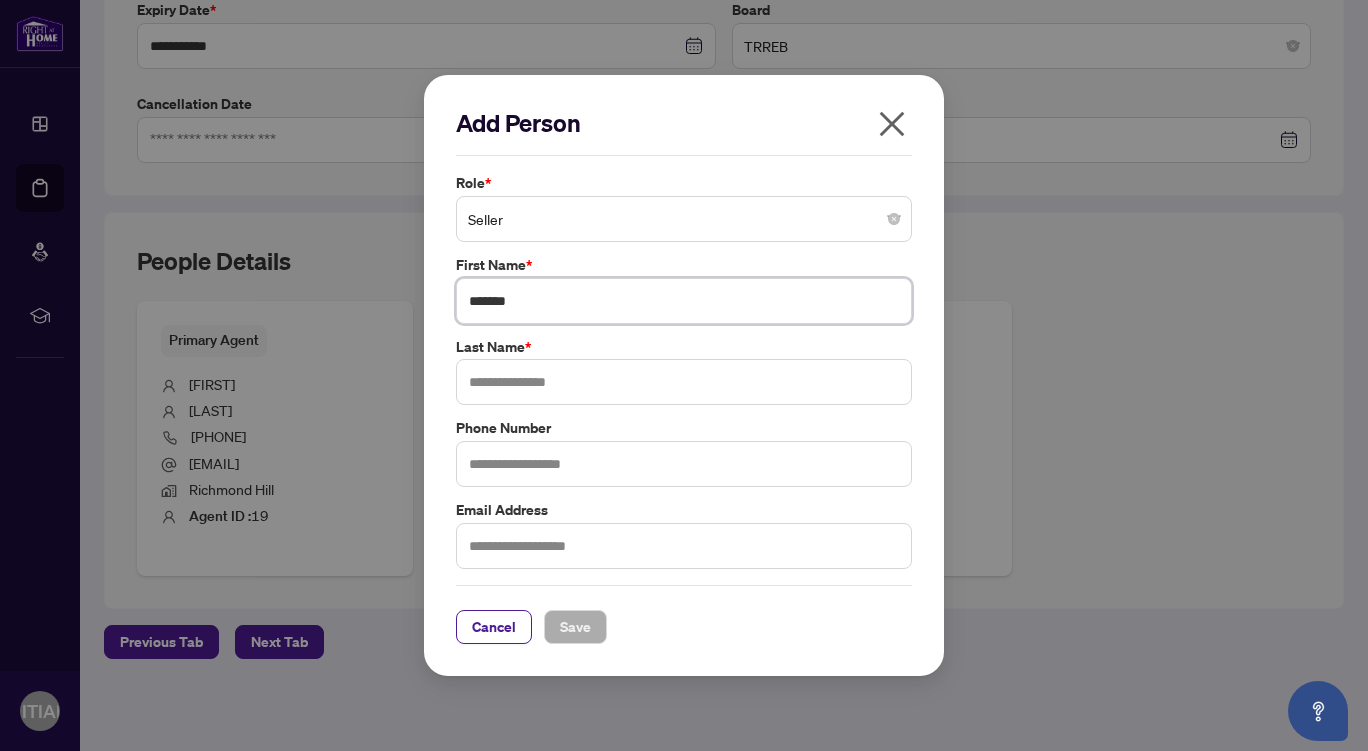type on "*******" 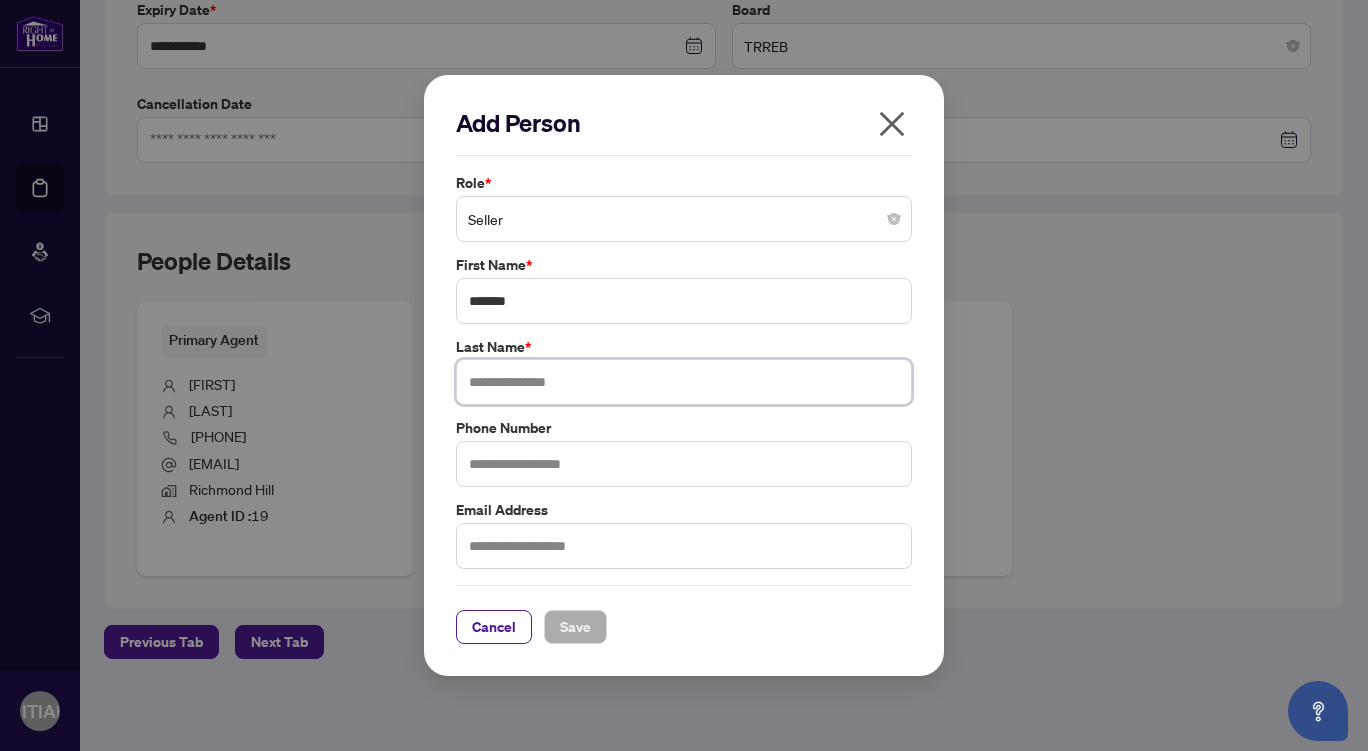 click at bounding box center [684, 382] 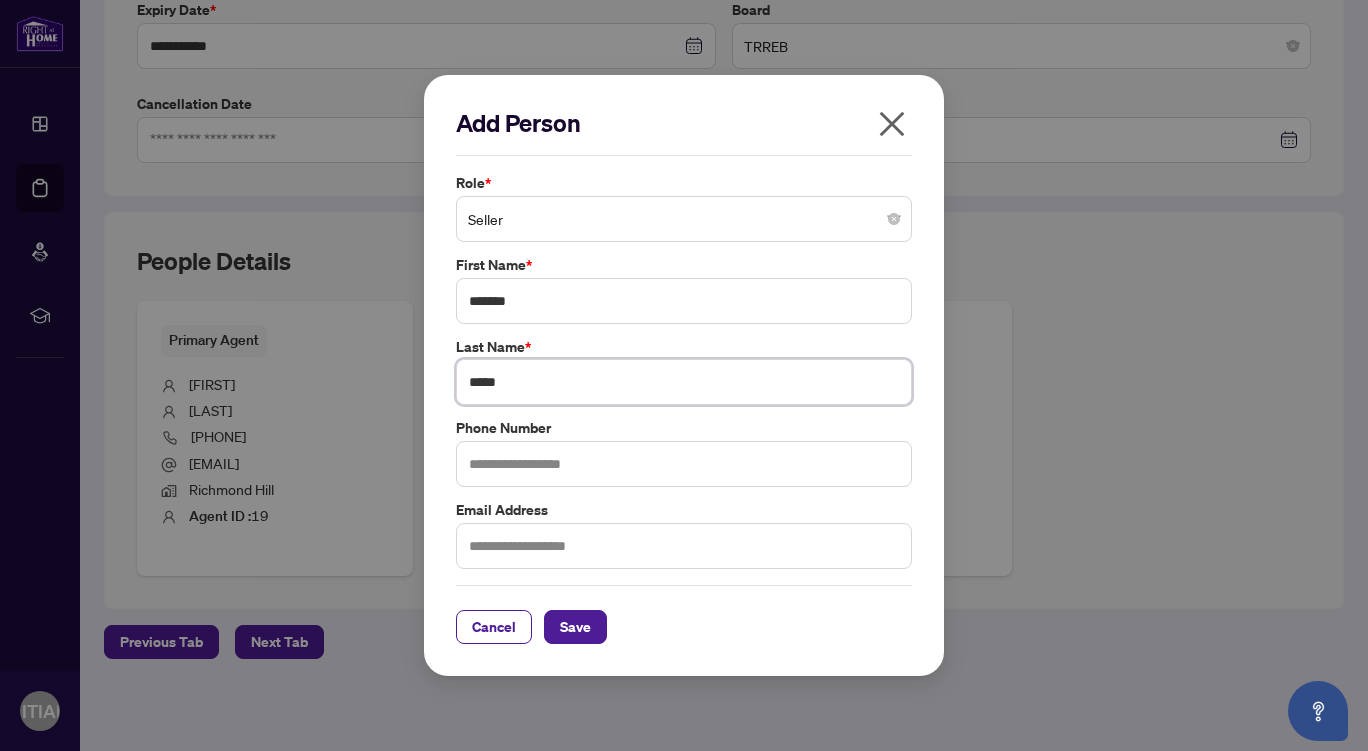 type on "*****" 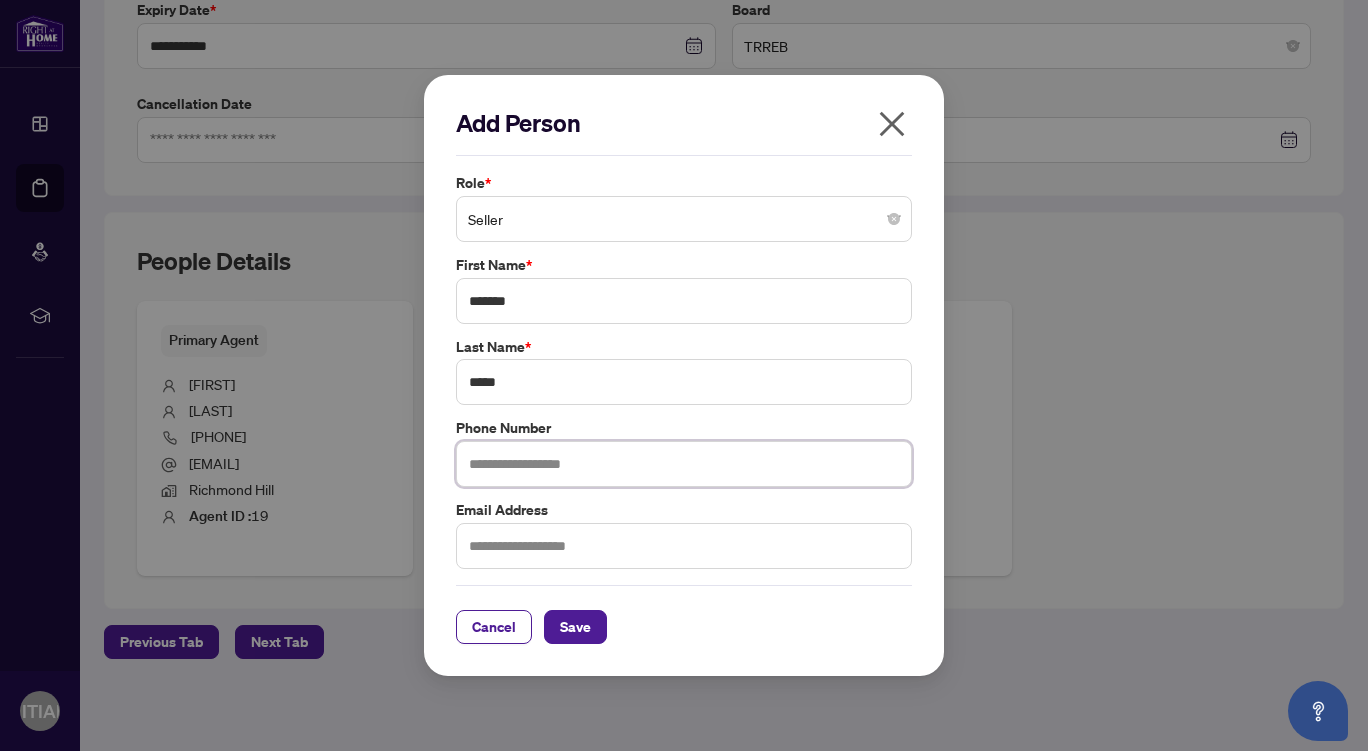 click at bounding box center [684, 464] 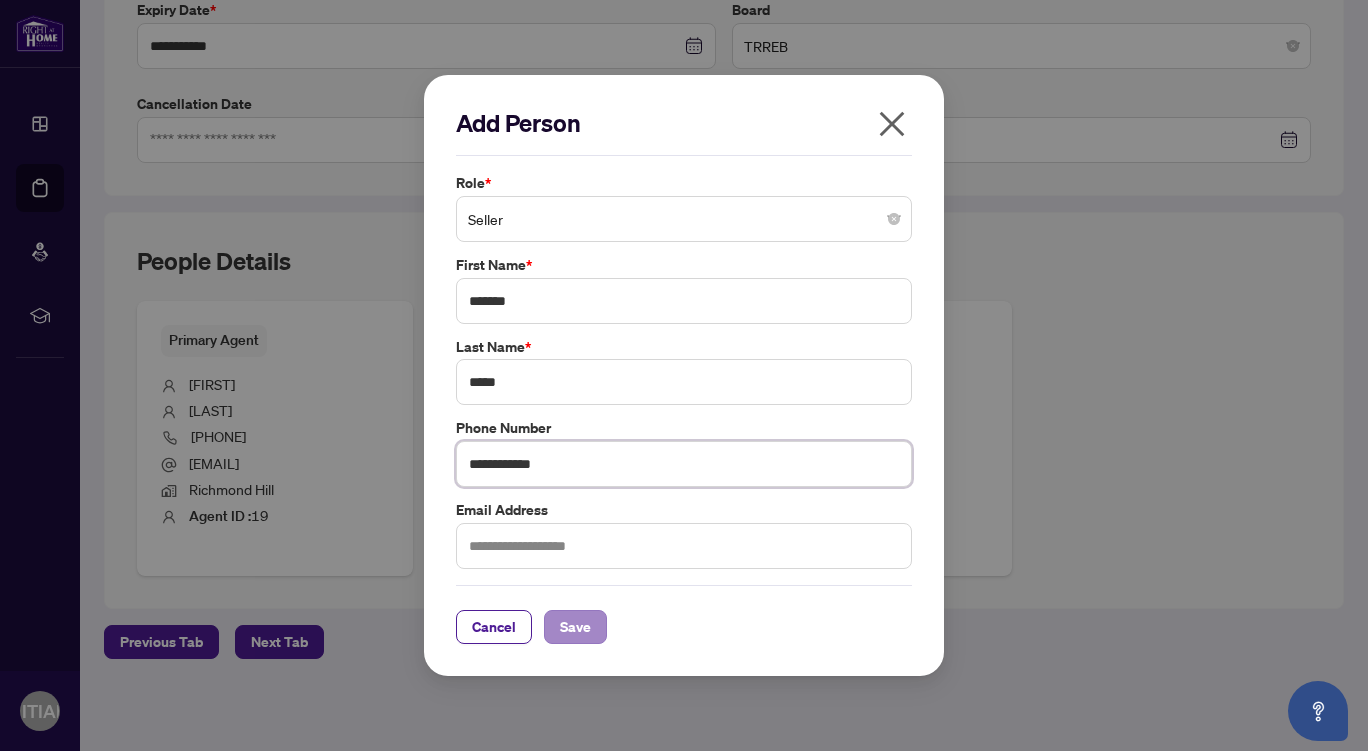type on "**********" 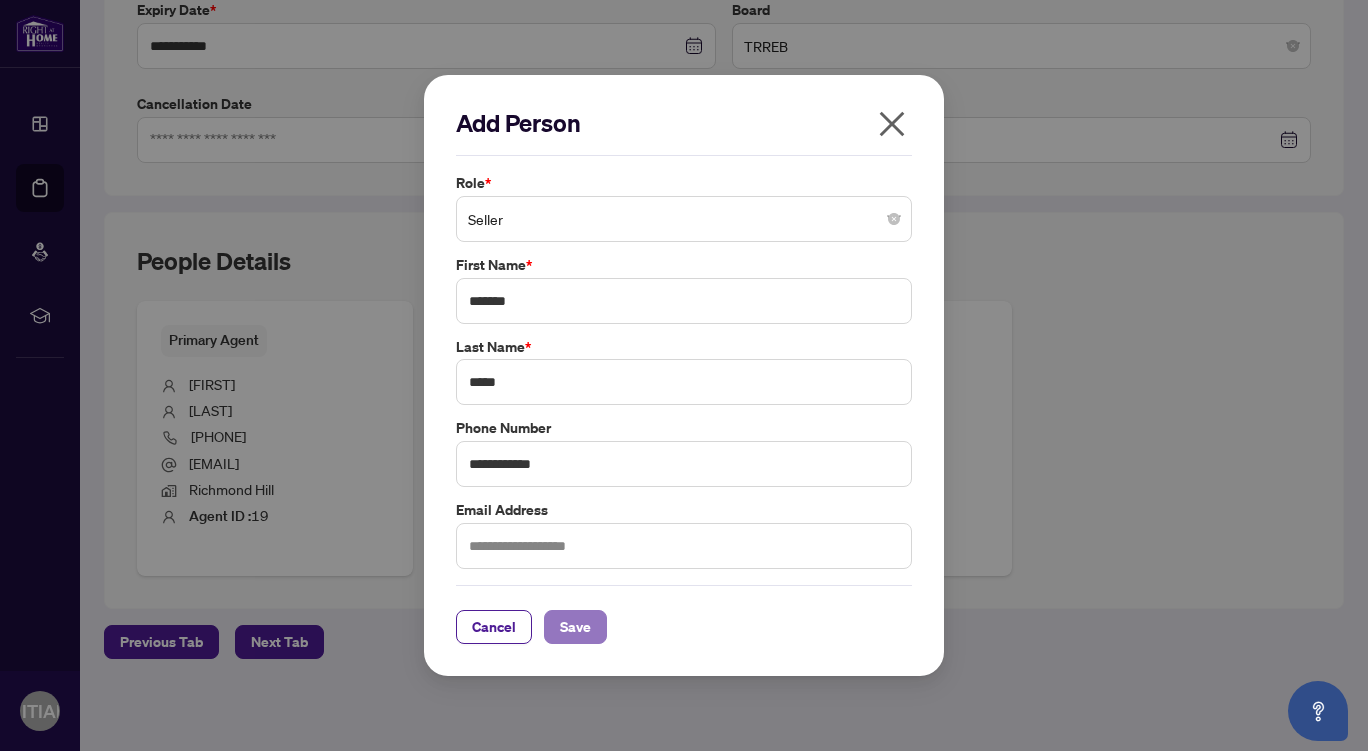 click on "Save" at bounding box center (575, 627) 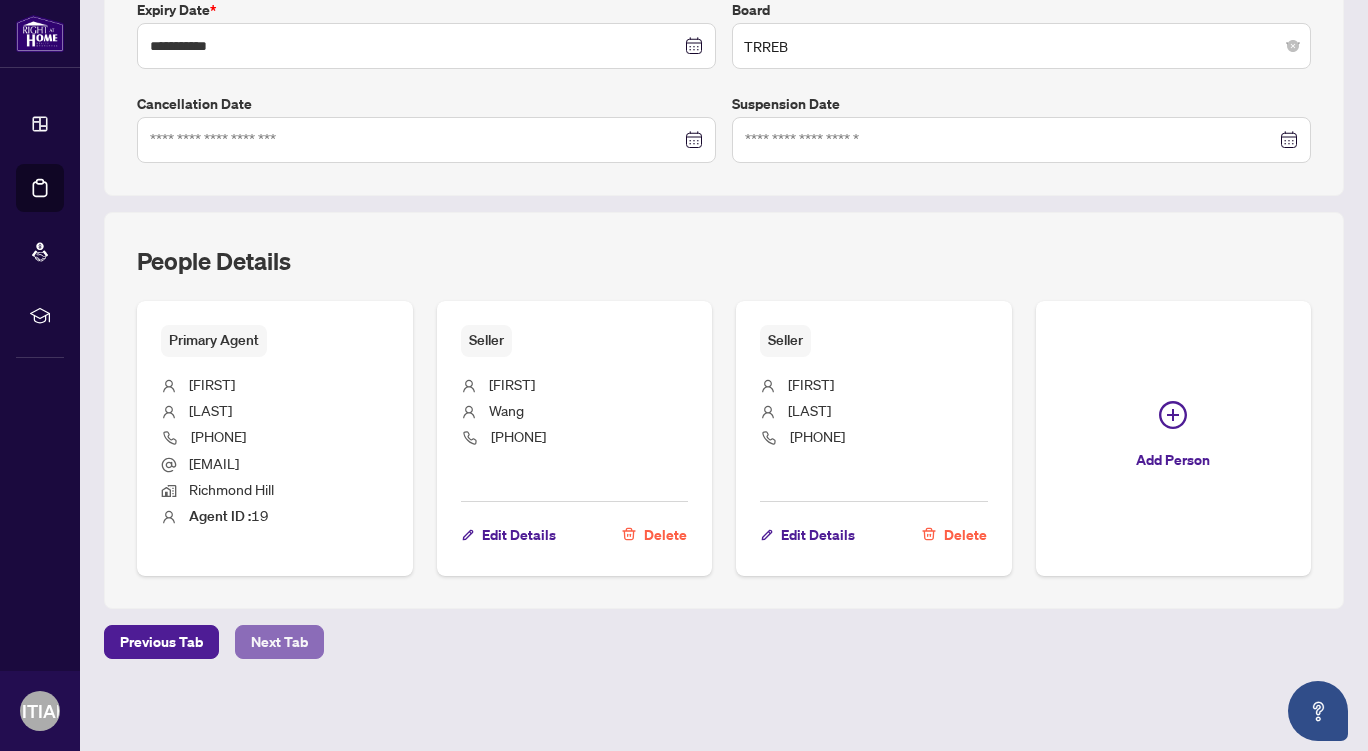 click on "Next Tab" at bounding box center (279, 642) 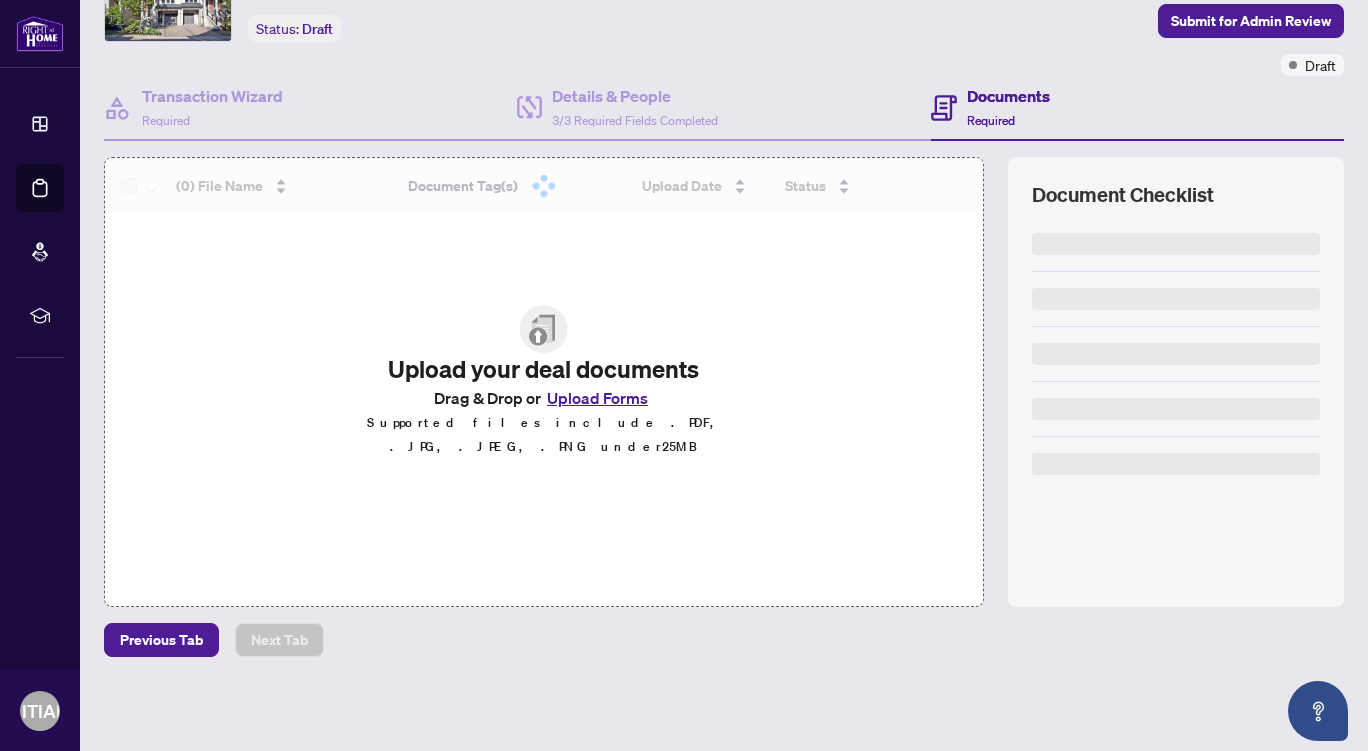 scroll, scrollTop: 0, scrollLeft: 0, axis: both 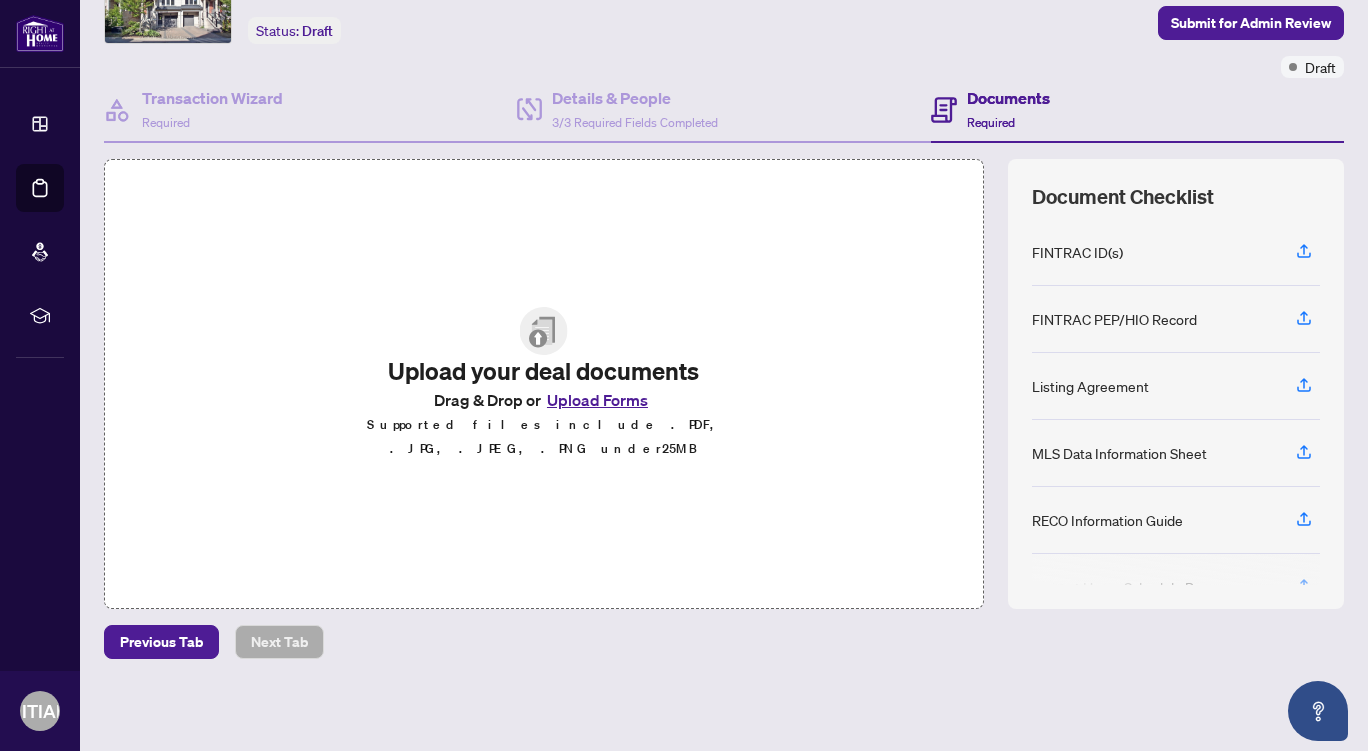 click on "Upload Forms" at bounding box center (597, 400) 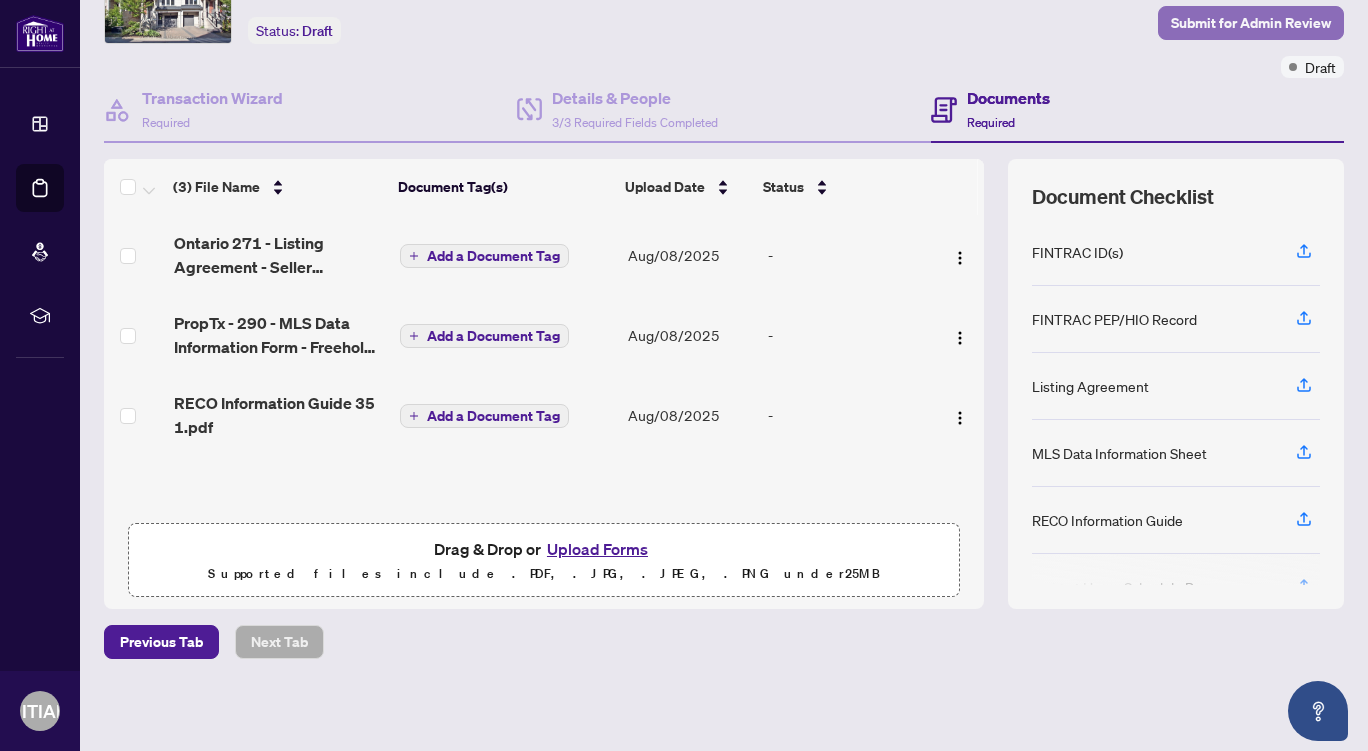 click on "Submit for Admin Review" at bounding box center (1251, 23) 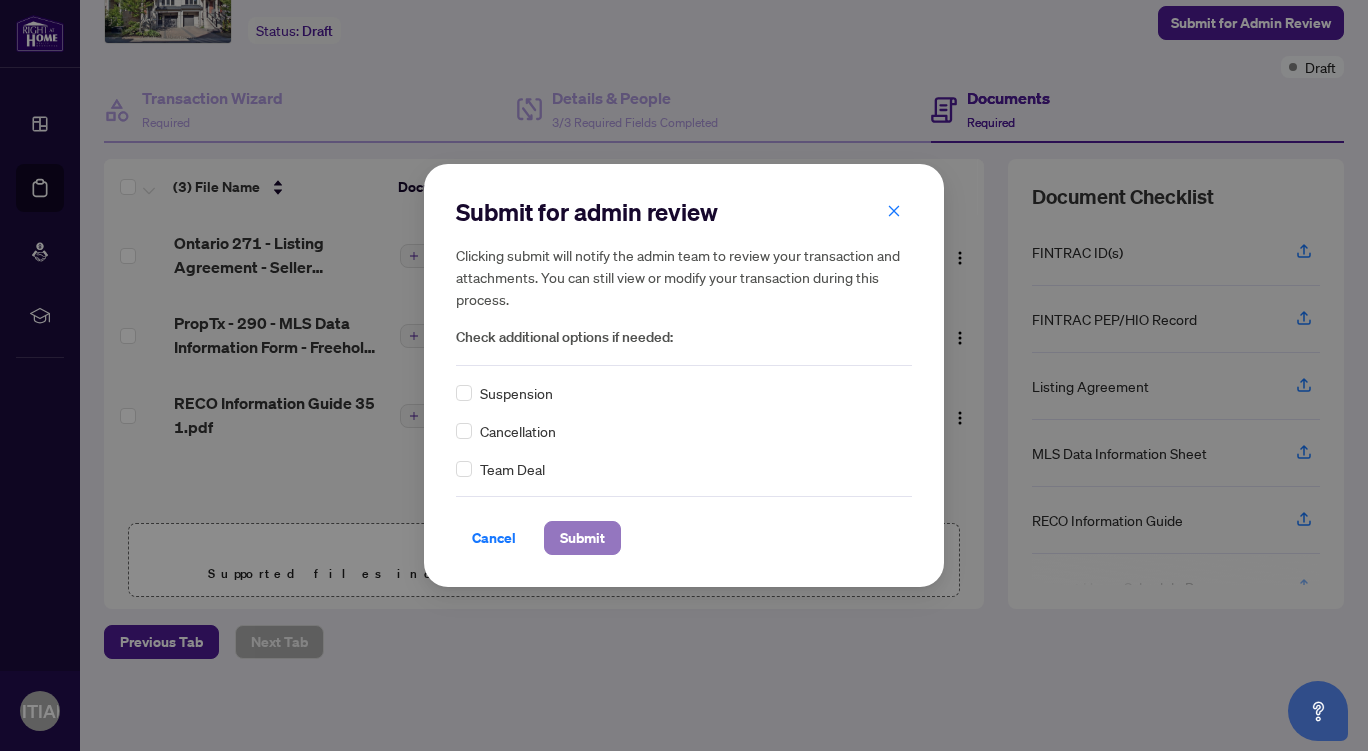 click on "Submit" at bounding box center [582, 538] 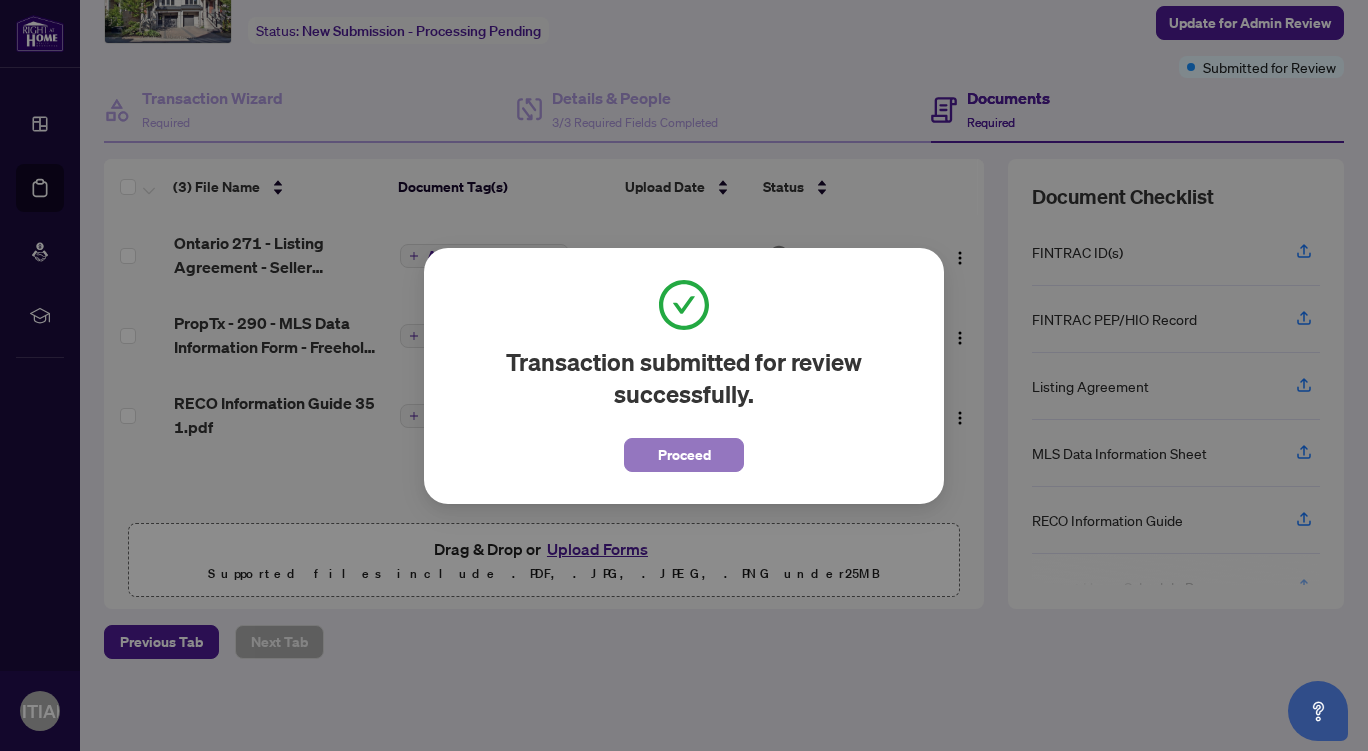 click on "Proceed" at bounding box center [684, 455] 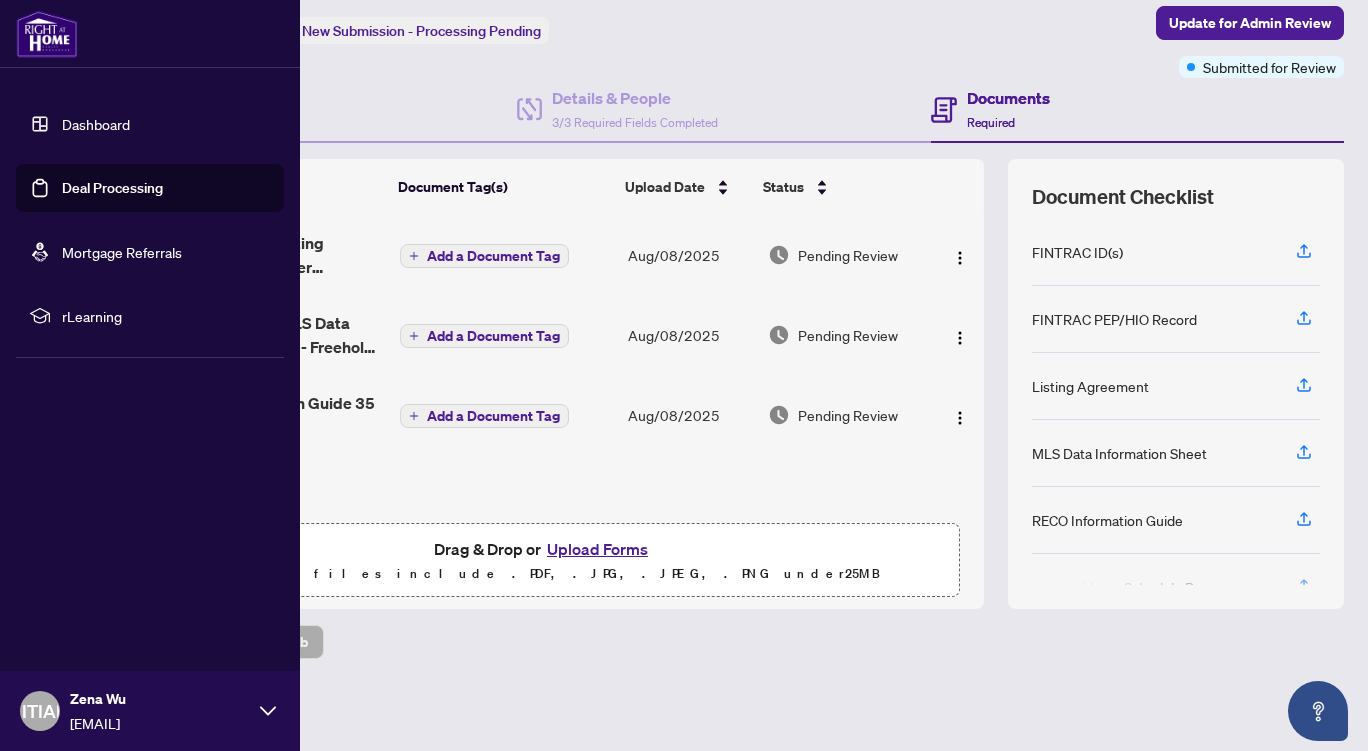 click on "Deal Processing" at bounding box center [112, 188] 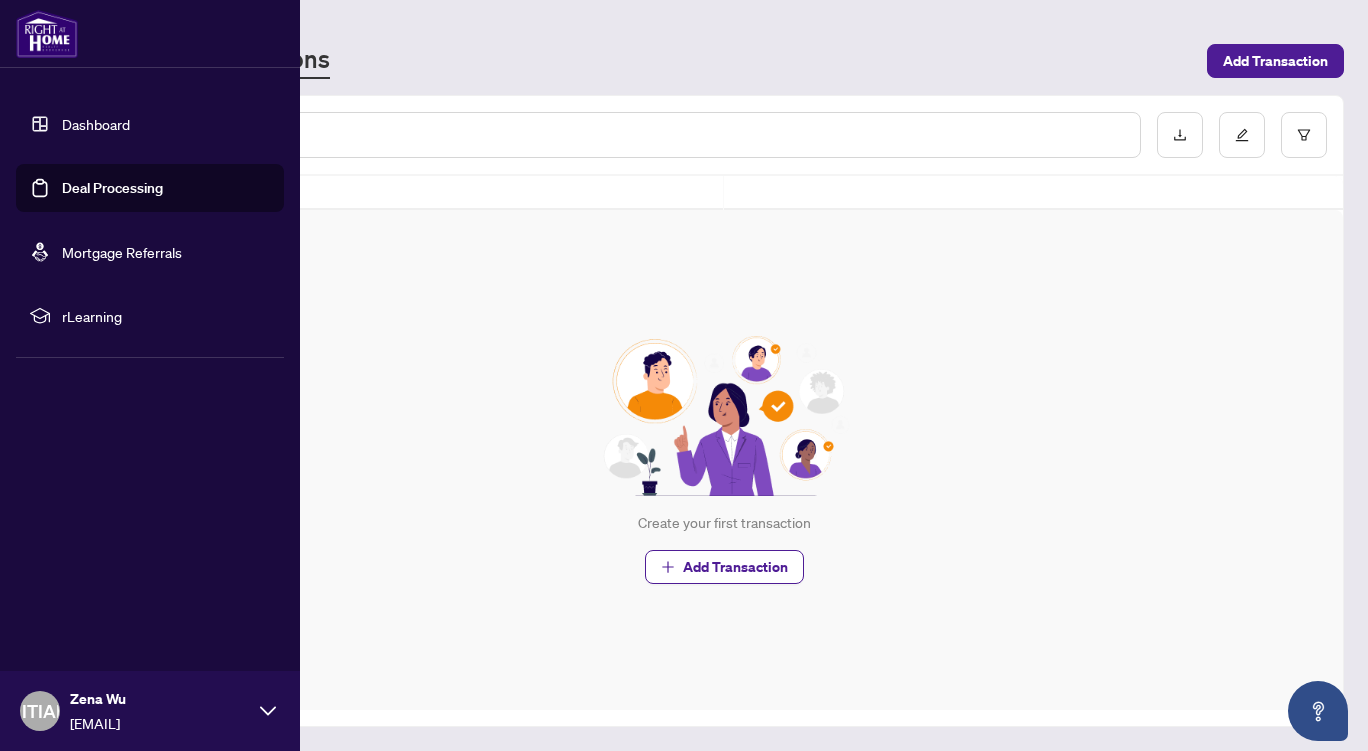 scroll, scrollTop: 0, scrollLeft: 0, axis: both 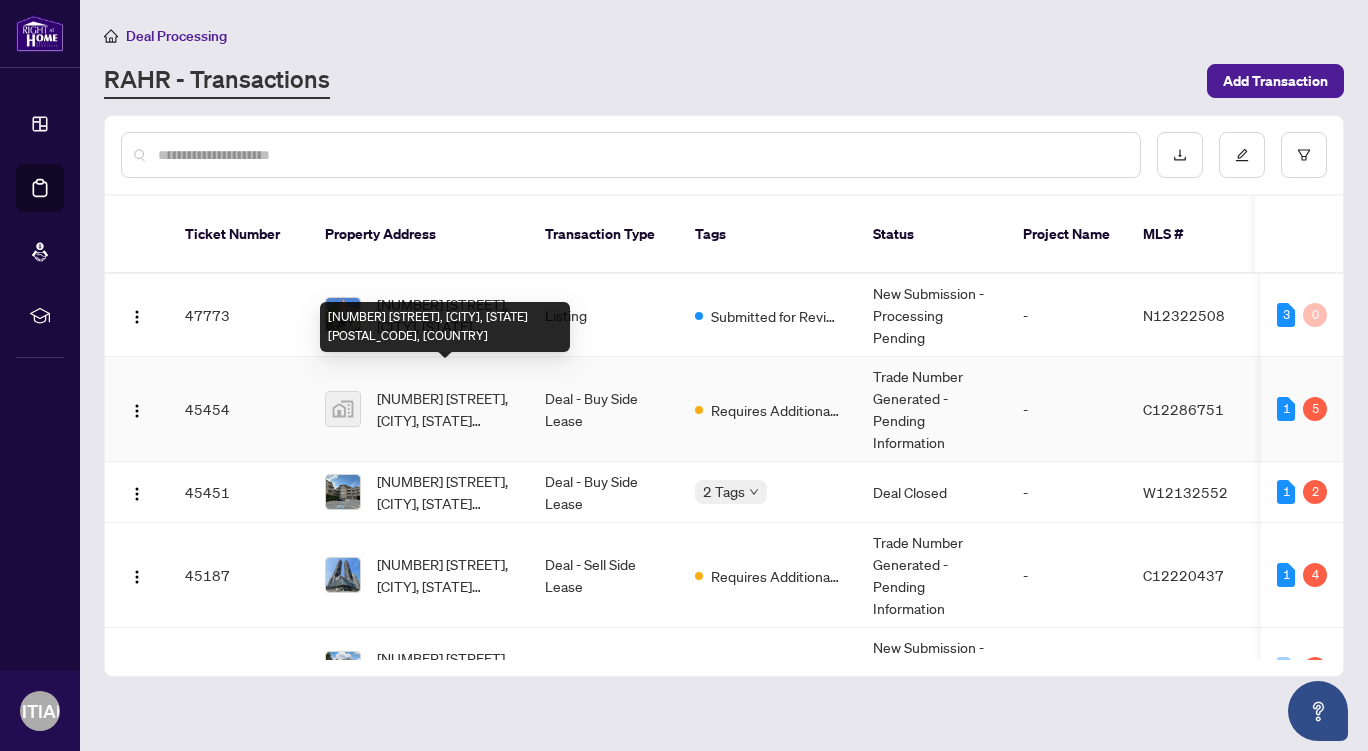 click on "[NUMBER] [STREET], [CITY], [STATE] [POSTAL_CODE], [COUNTRY]" at bounding box center [445, 409] 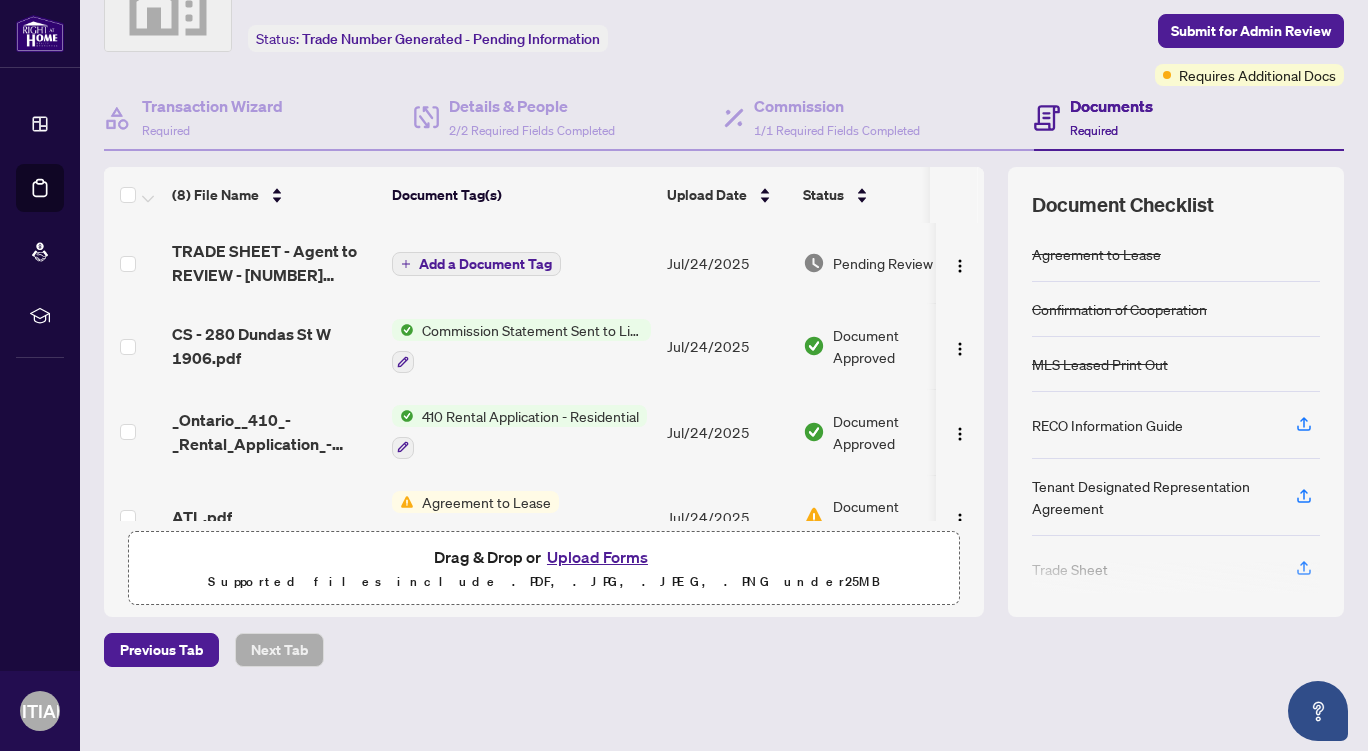 scroll, scrollTop: 110, scrollLeft: 0, axis: vertical 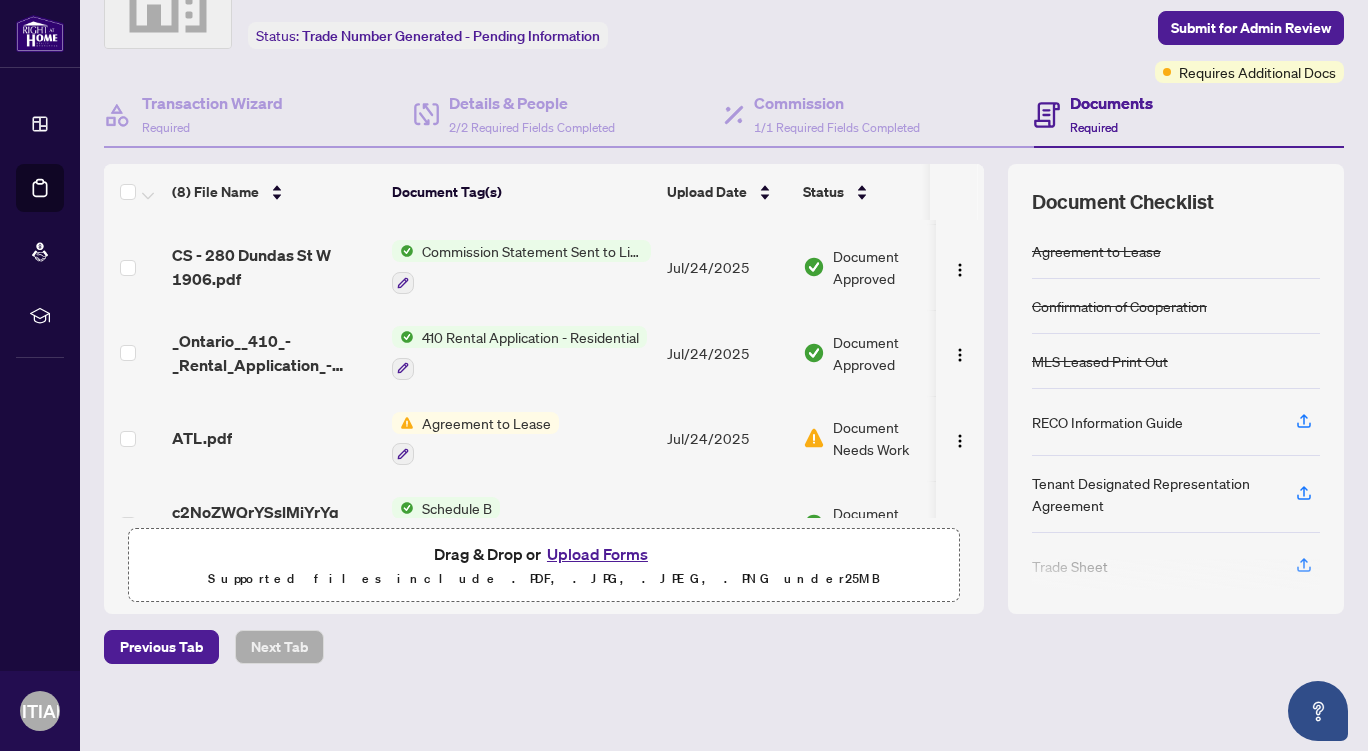 click on "Document Needs Work" at bounding box center [885, 438] 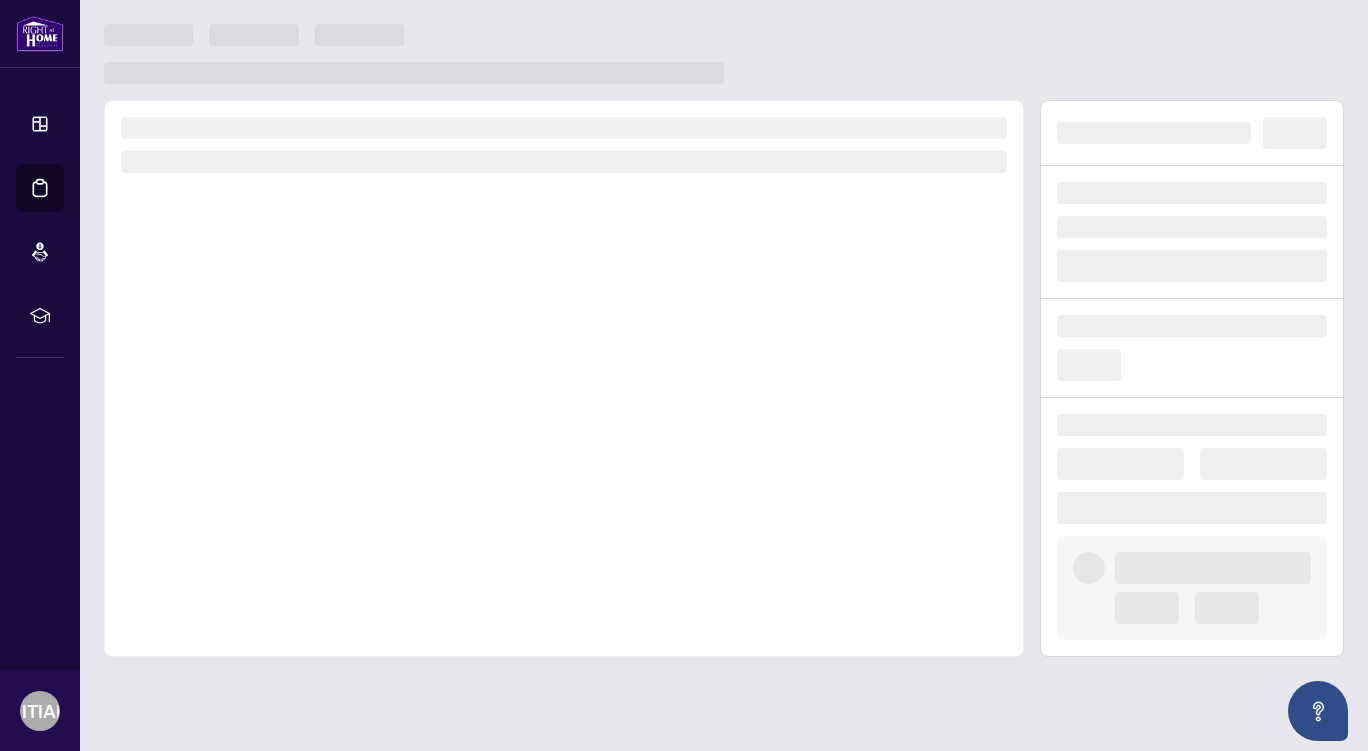 scroll, scrollTop: 0, scrollLeft: 0, axis: both 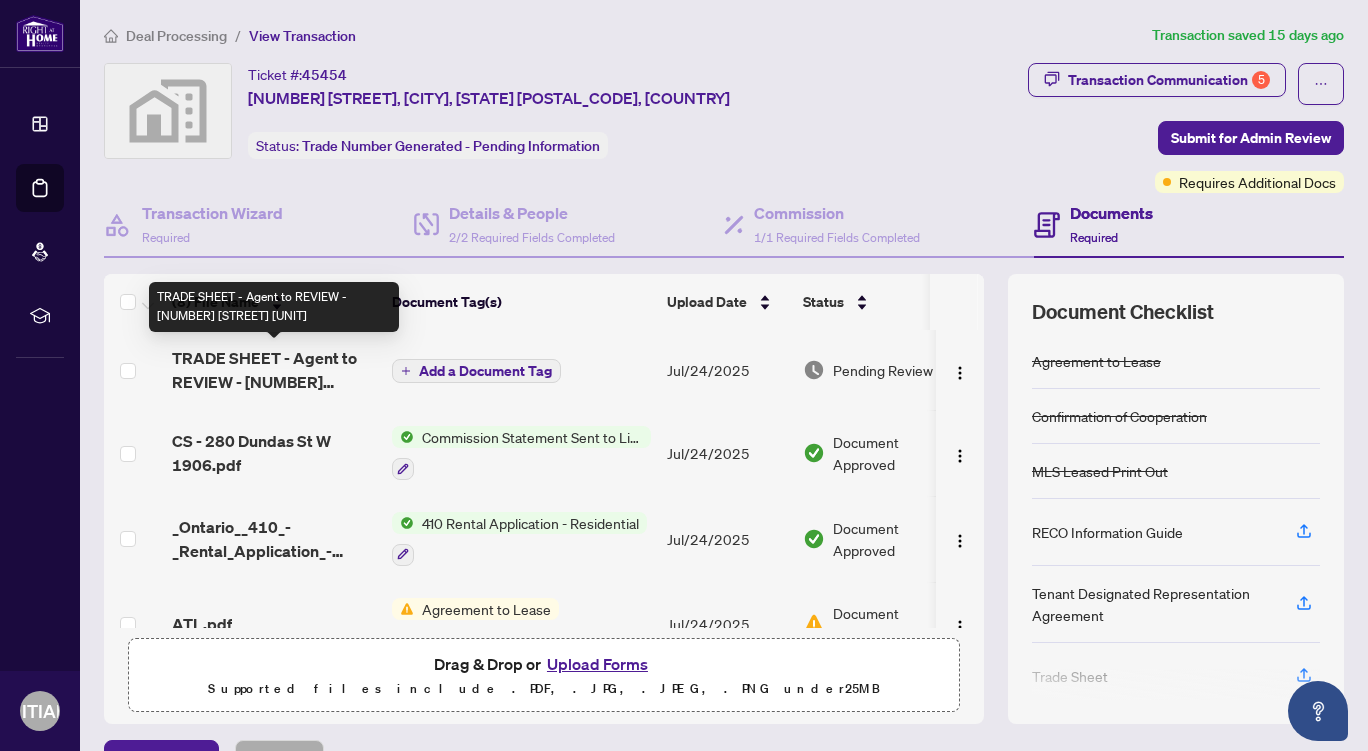 click on "TRADE SHEET - Agent to REVIEW - [NUMBER] [STREET] [UNIT]" at bounding box center (274, 370) 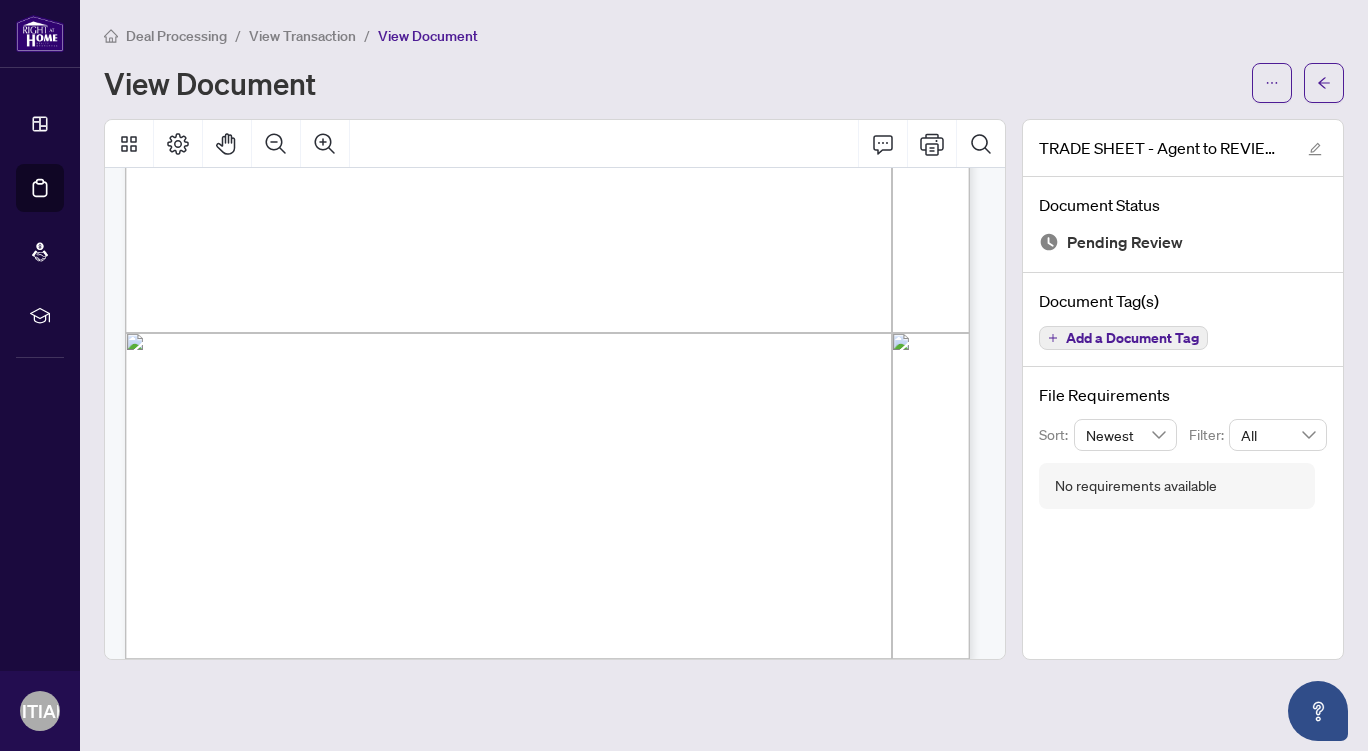 scroll, scrollTop: 642, scrollLeft: 0, axis: vertical 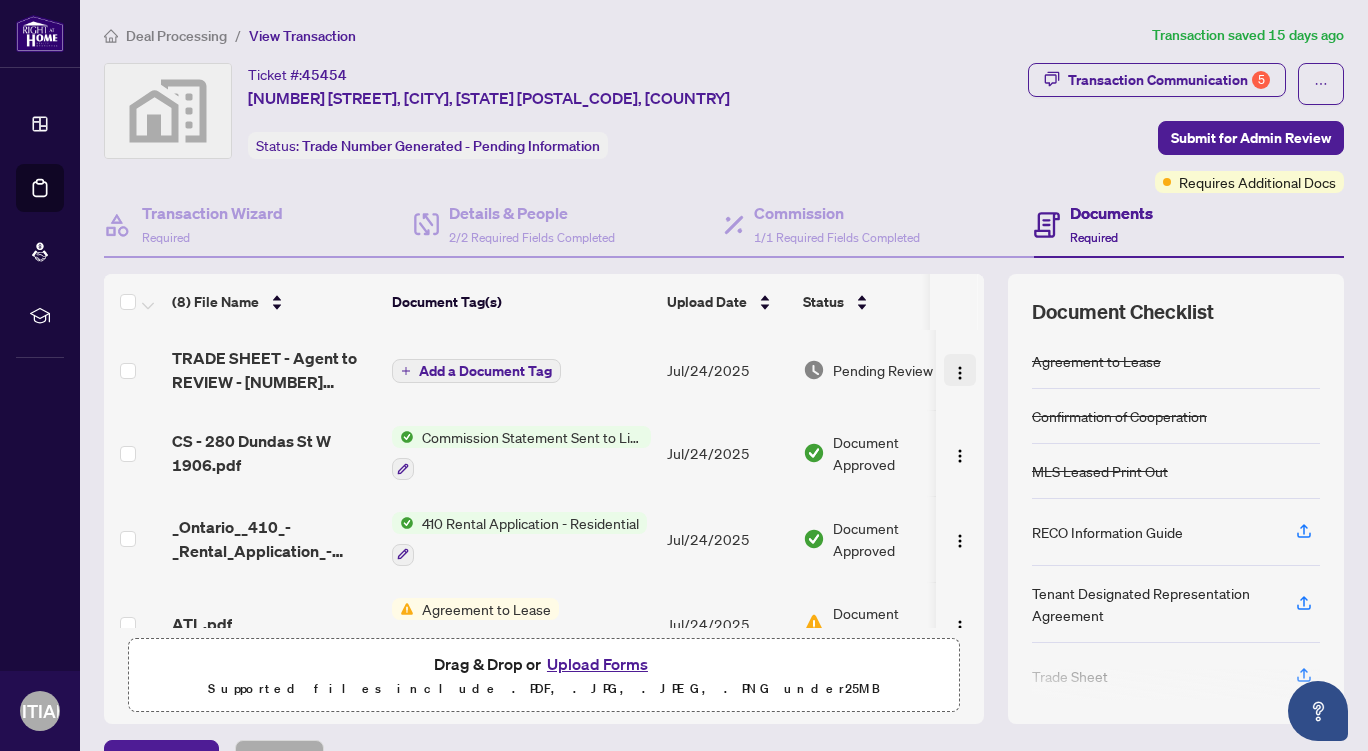 click at bounding box center [960, 373] 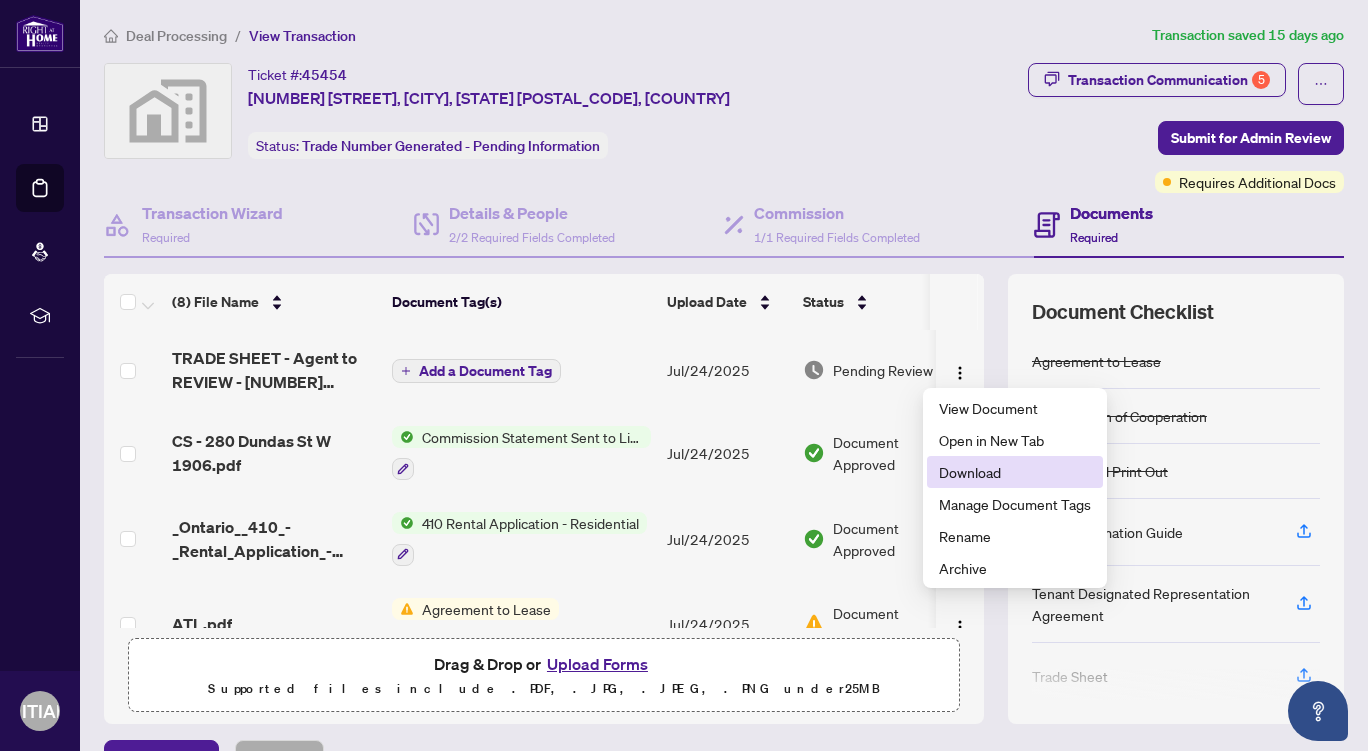 click on "Download" at bounding box center [1015, 472] 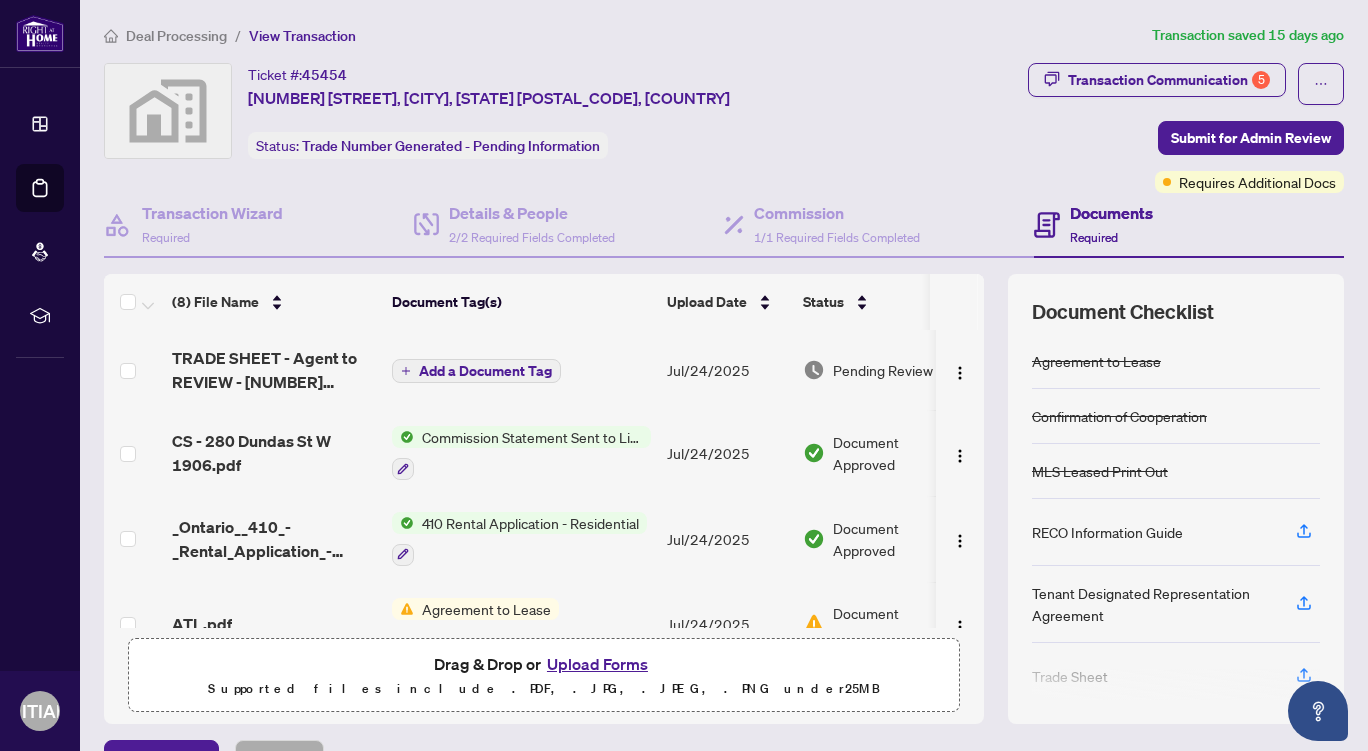 click on "Deal Processing / View Transaction Transaction saved   15 days ago Ticket #:  45454 [NUMBER] [STREET], [CITY], [STATE] [POSTAL_CODE], [COUNTRY] Status:   Trade Number Generated - Pending Information Transaction Communication 5 Submit for Admin Review Requires Additional Docs Transaction Wizard Required Details & People 2/2 Required Fields Completed Commission 1/1 Required Fields Completed Documents Required (8) File Name Document Tag(s) Upload Date Status             TRADE SHEET - Agent to REVIEW - [NUMBER] [STREET] [UNIT].pdf Add a Document Tag [MONTH]/[DAY]/[YEAR] Pending Review CS - [NUMBER] [STREET] [UNIT].pdf Commission Statement Sent to Listing Brokerage [MONTH]/[DAY]/[YEAR] Document Approved _Ontario__410_-_Rental_Application_-_Residential__35_.pdf 410 Rental Application - Residential [MONTH]/[DAY]/[YEAR] Document Approved ATL.pdf Agreement to Lease [MONTH]/[DAY]/[YEAR] Document Needs Work 1 c2NoZWQrYSslMjYrYg 1.pdf Schedule B Schedule(s) [MONTH]/[DAY]/[YEAR] Document Approved ConfCo.pdf Confirmation of Cooperation [MONTH]/[DAY]/[YEAR] Document Approved DR 1.pdf Copy of Deposit Type Deposit Receipt [MONTH]/[DAY]/[YEAR] Document Approved new doc [YEAR]-[MONTH]-[DAY] [HOUR]:[MINUTE]:[SECOND].pdf MLS Leased Print Out [MONTH]/[DAY]/[YEAR] Document Approved Drag & Drop or Upload Forms Supported files include   .PDF, .JPG, .JPEG, .PNG   under  25 MB Document Checklist Agreement to Lease Confirmation of Cooperation MLS Leased Print Out RECO Information Guide Tenant Designated Representation Agreement Trade Sheet" at bounding box center [724, 375] 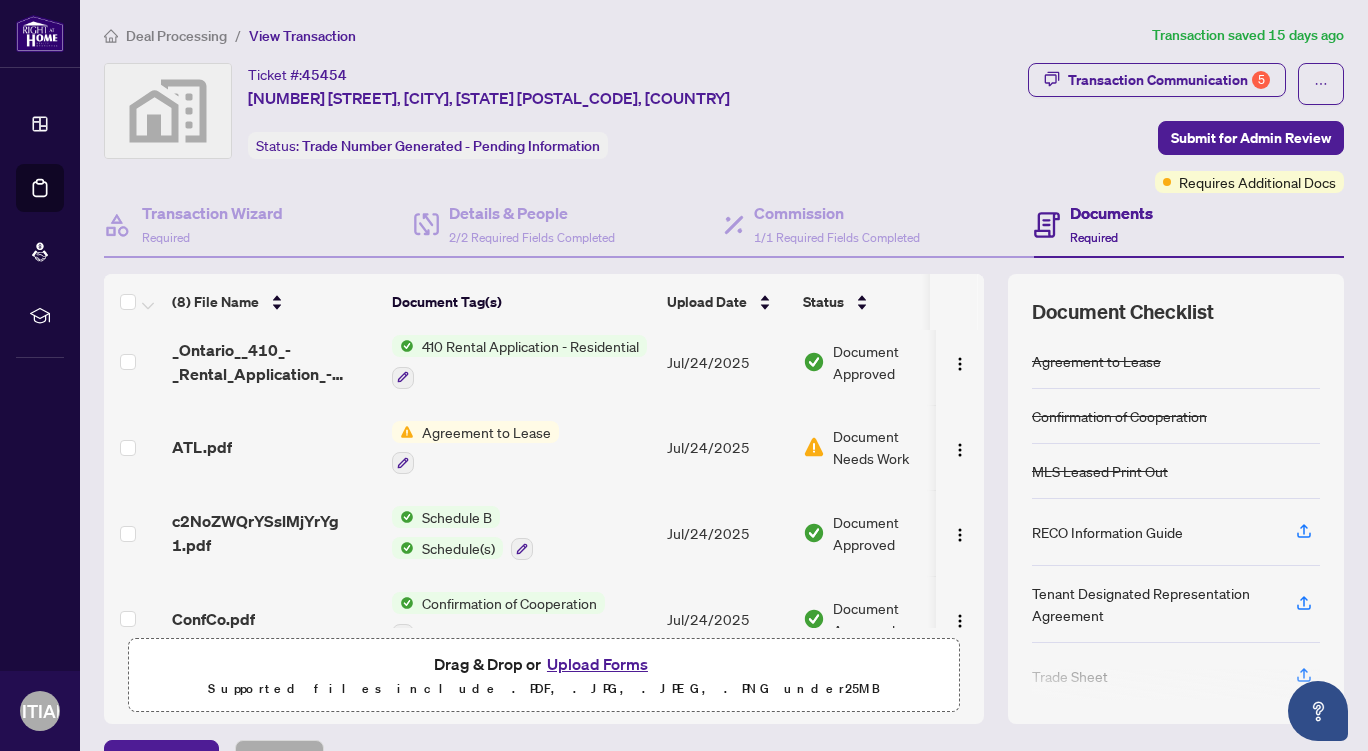 scroll, scrollTop: 186, scrollLeft: 0, axis: vertical 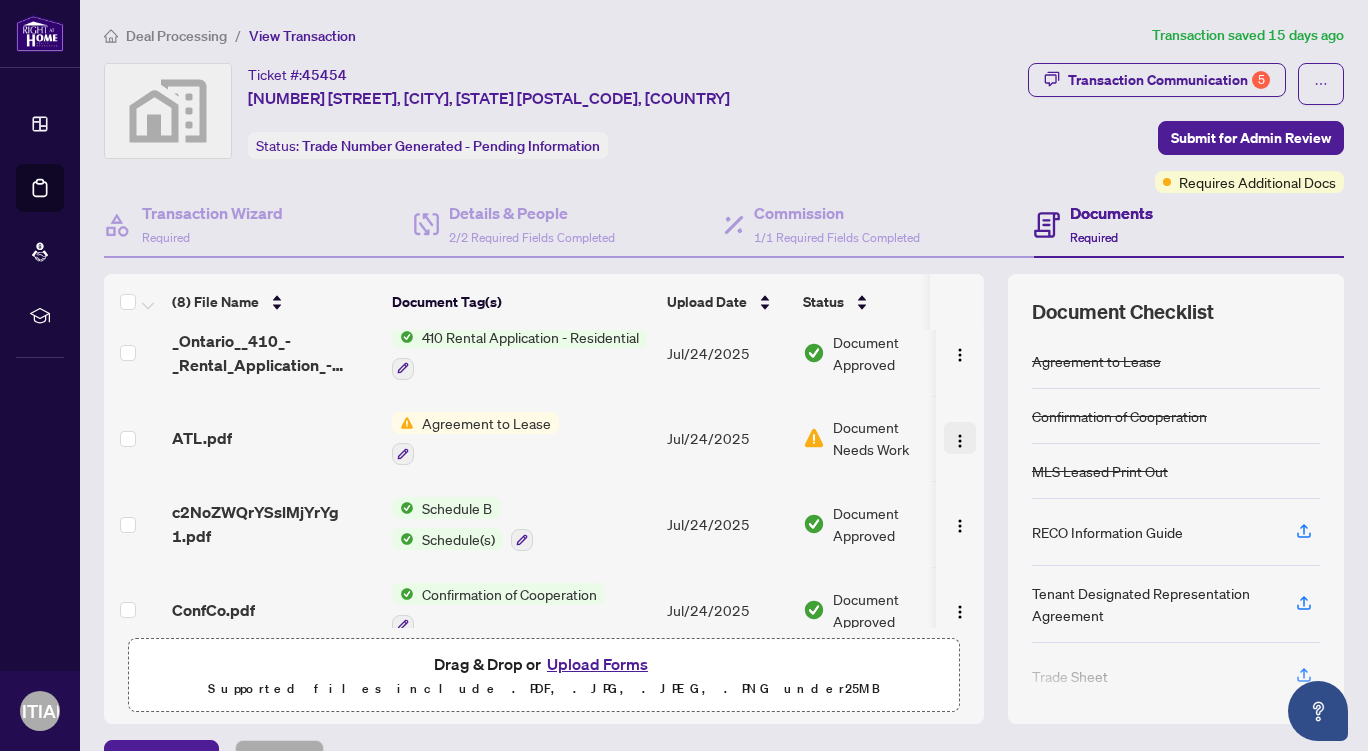 click at bounding box center [960, 441] 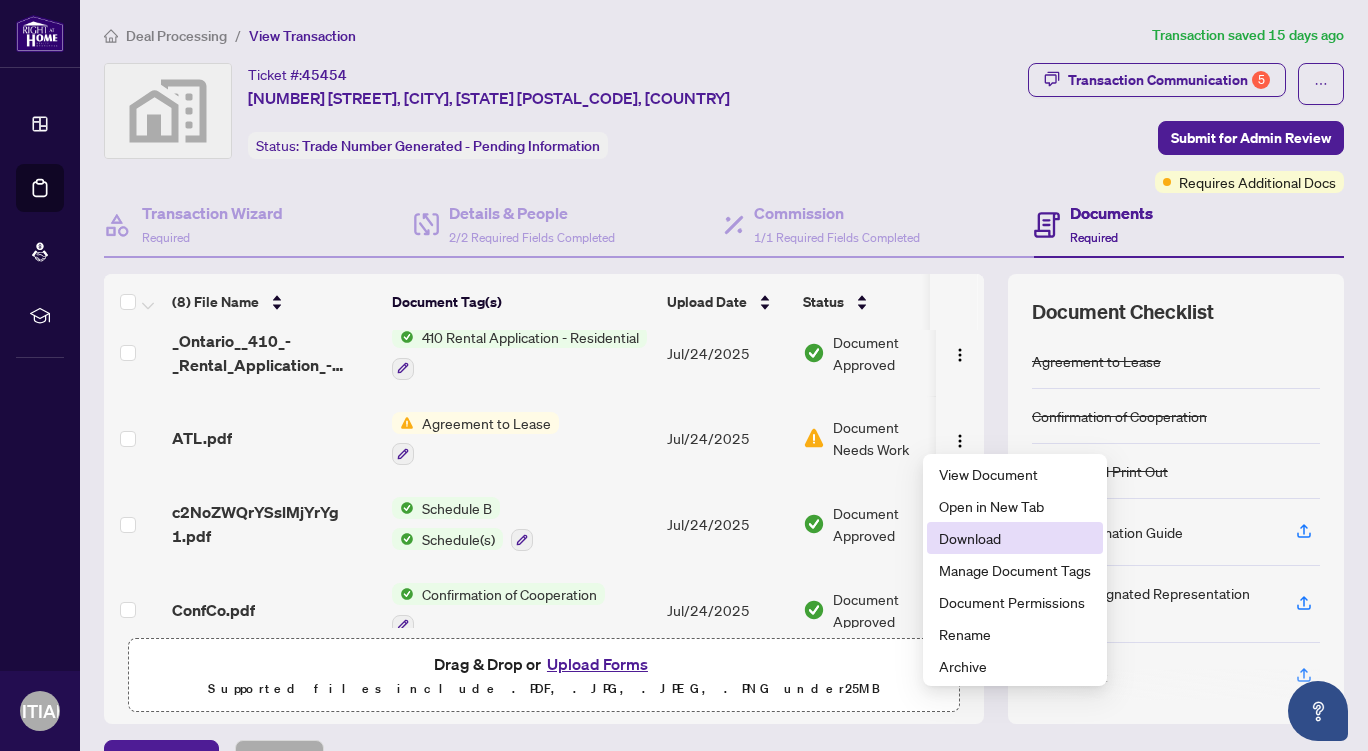 click on "Download" at bounding box center (1015, 538) 